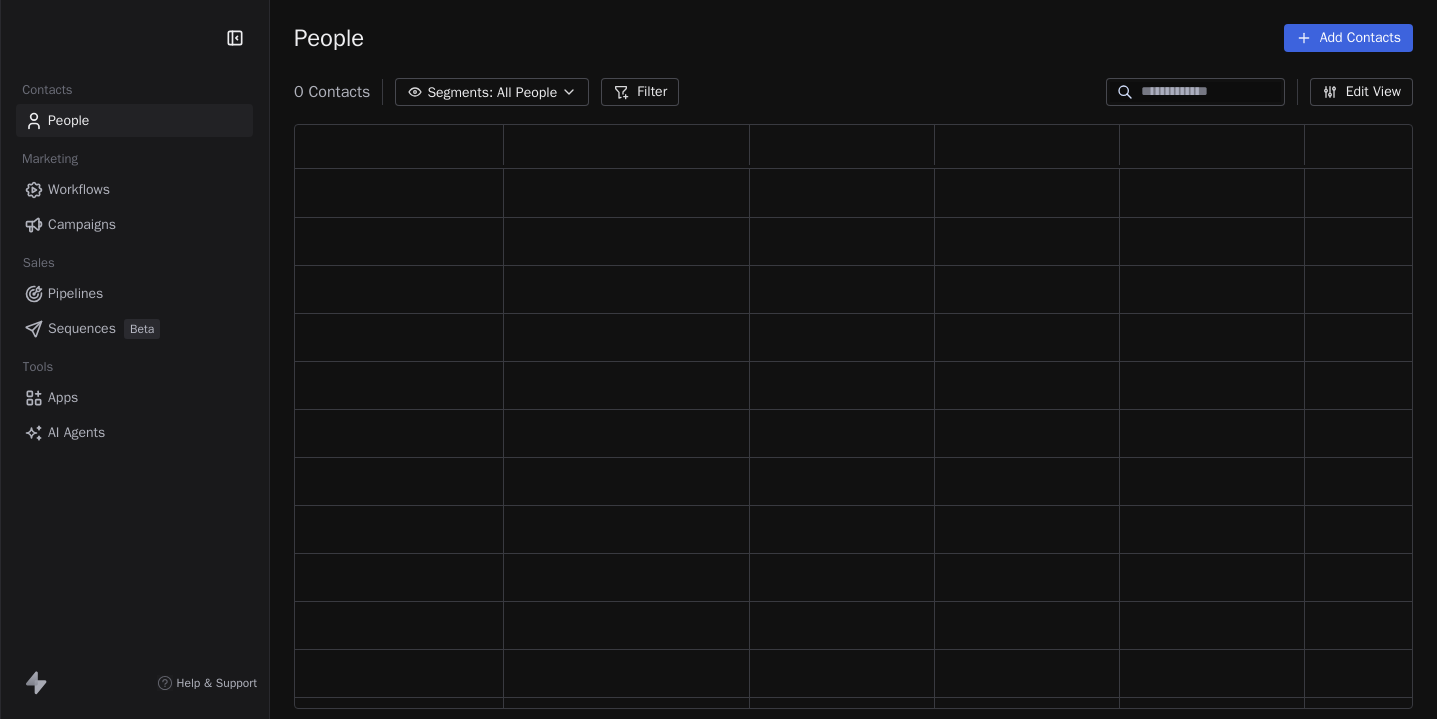 scroll, scrollTop: 0, scrollLeft: 0, axis: both 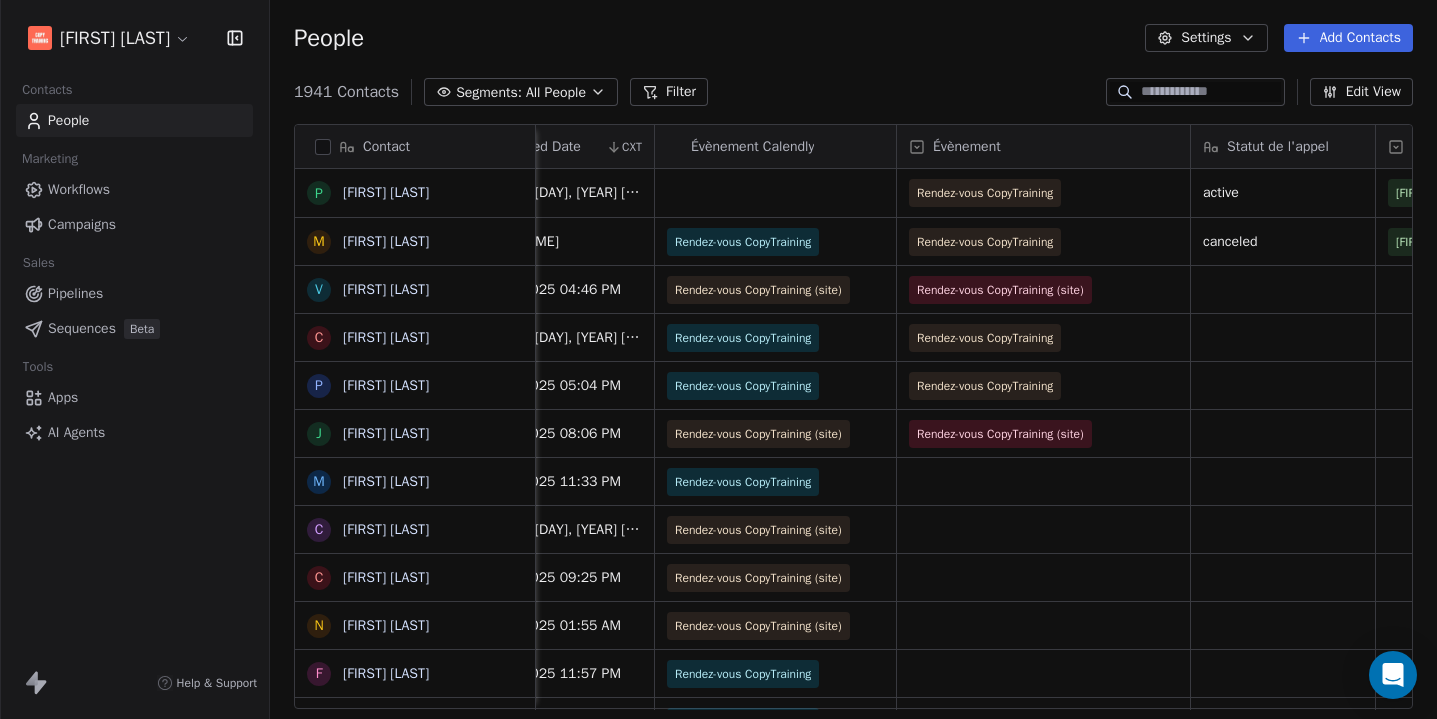 click on "Évènement" at bounding box center (1041, 147) 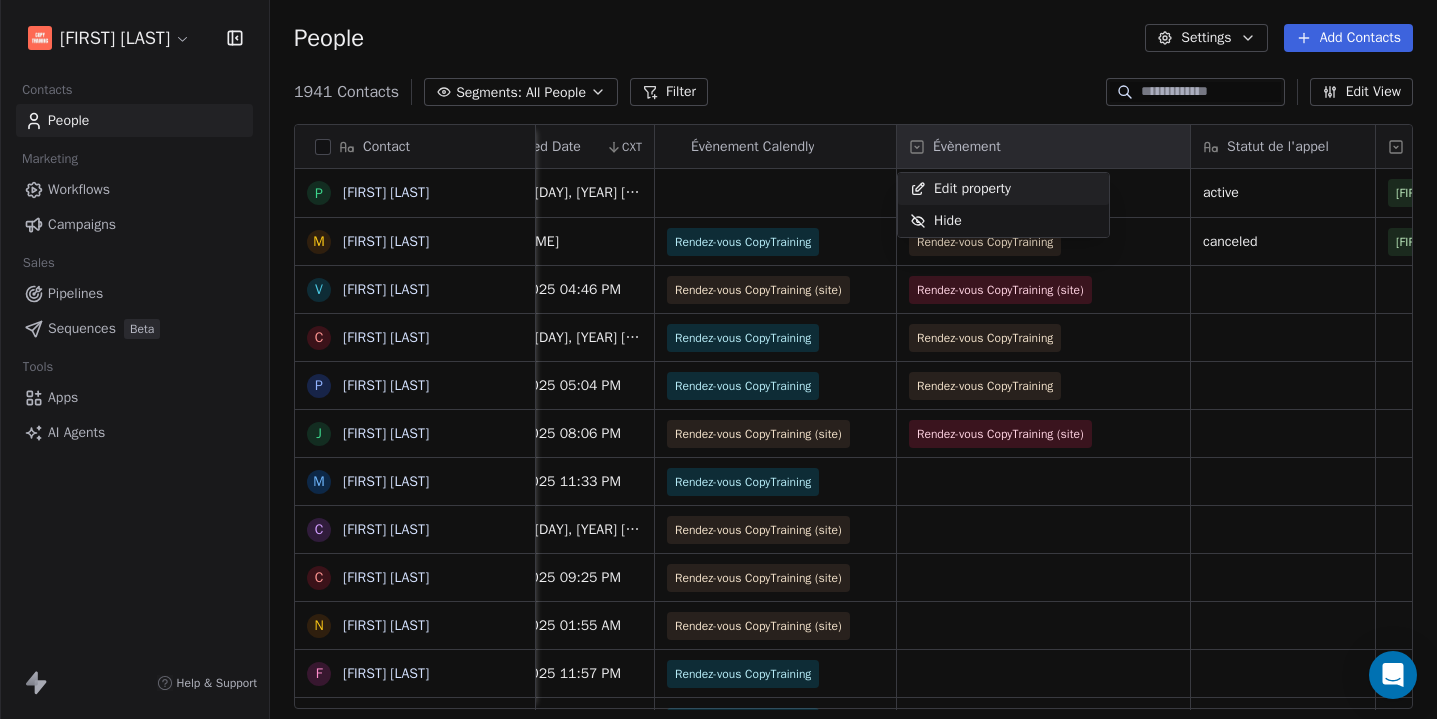 click on "Contacts People Marketing Workflows Campaigns Sales Pipelines Sequences Beta Tools Apps AI Agents Help & Support People Settings  Add Contacts 1941 Contacts Segments: All People Filter  Edit View Tag Add to Sequence Export Contact P [FIRST] [LAST] M [FIRST] [LAST] V [FIRST] [LAST] C [FIRST] [LAST] P [FIRST] [LAST] J [FIRST] [LAST] M [FIRST] [LAST] C [FIRST] [LAST] C [FIRST] [LAST] N [FIRST] [LAST] F [FIRST] [LAST] I [FIRST] [LAST] A [FIRST] [LAST] S [FIRST] [LAST] Y [FIRST] [LAST] X [FIRST] [LAST] M [FIRST] [LAST] N [FIRST] [LAST] L [FIRST] [LAST] N [FIRST] [LAST] S [FIRST] [LAST] G [FIRST] [LAST] A [FIRST] [LAST] A [FIRST] [LAST] G [FIRST] [LAST] C [FIRST] [LAST] A [FIRST] [LAST] W [FIRST] [LAST] A [FIRST] [LAST] S [FIRST] [LAST] Email Numéro de téléphone Created Date CXT Évènement Calendly Évènement Statut de l'appel Closer assigné Fuseau horaire Date de création de l'appel CXT Date et heure de l'appel CXT [PHONE]" at bounding box center [718, 359] 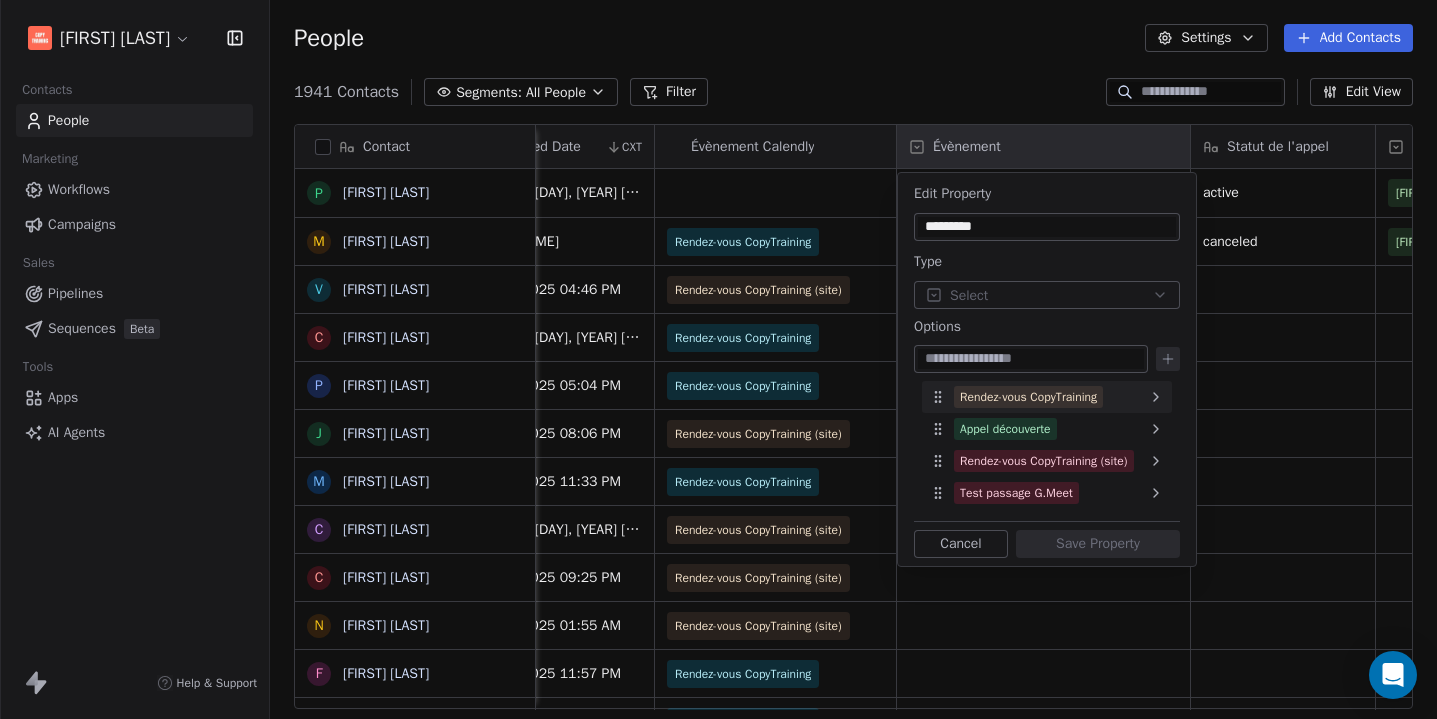 click 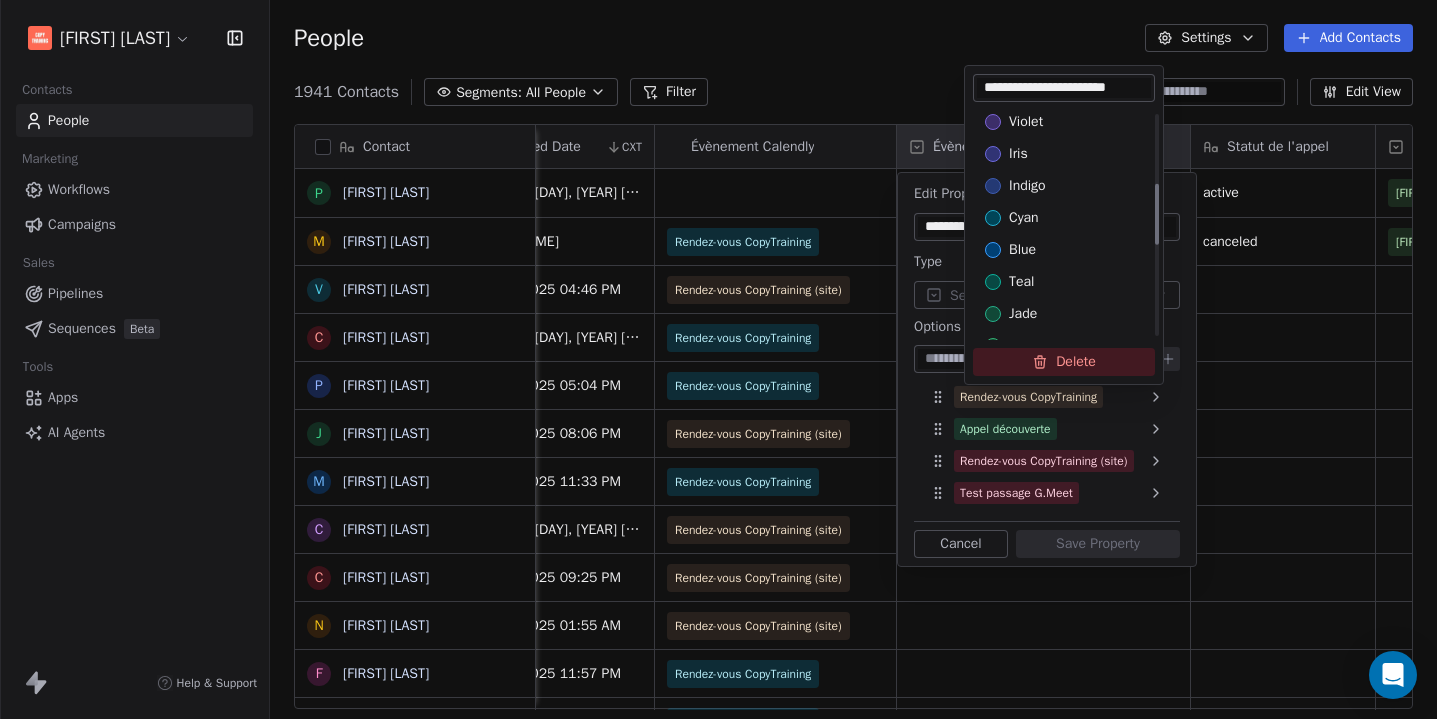 scroll, scrollTop: 252, scrollLeft: 0, axis: vertical 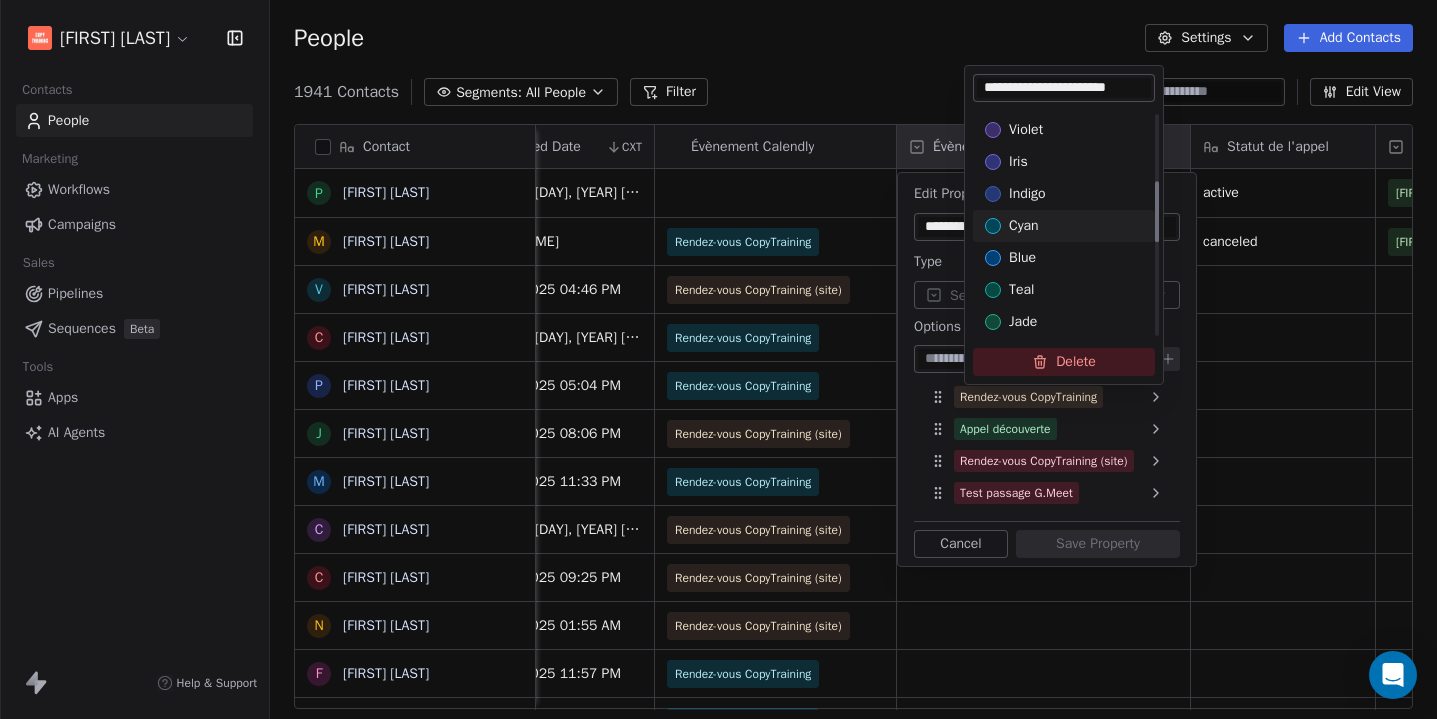 click on "cyan" at bounding box center [1024, 226] 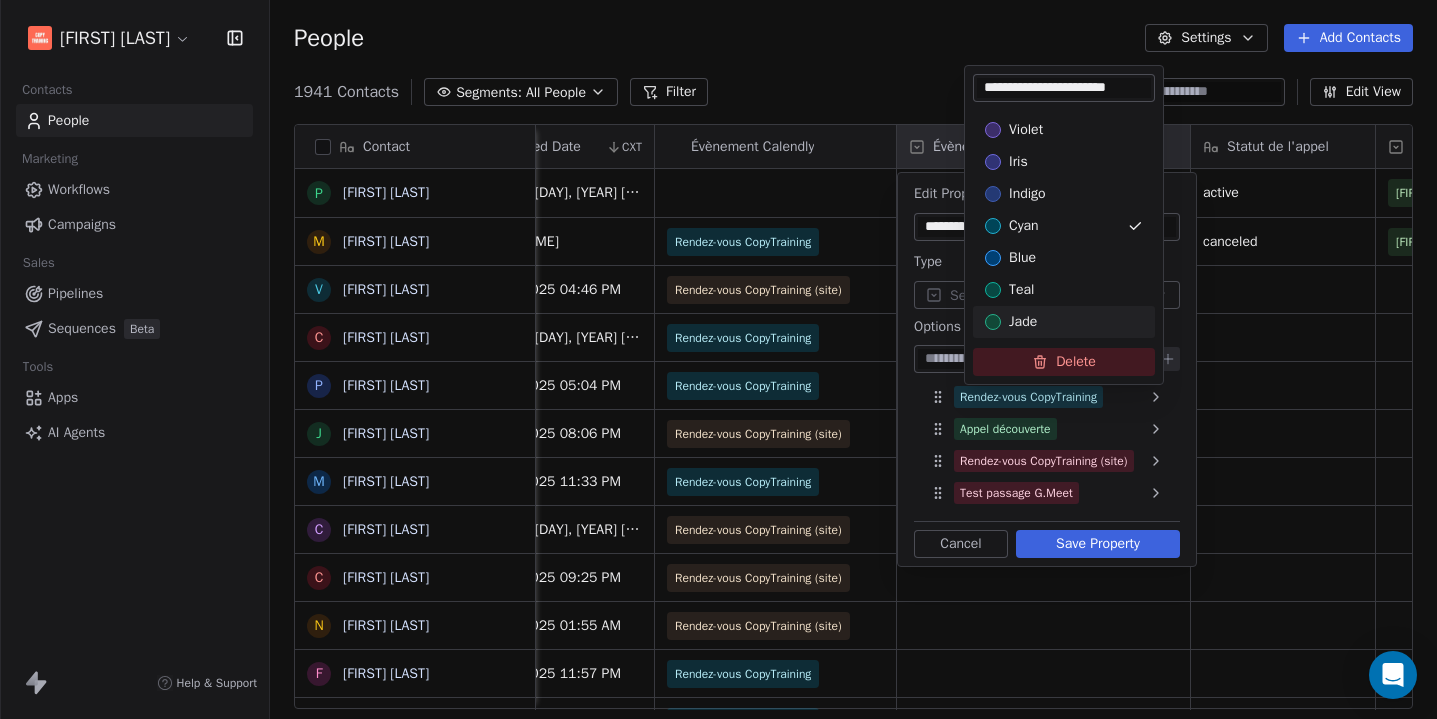 click on "Contacts People Marketing Workflows Campaigns Sales Pipelines Sequences Beta Tools Apps AI Agents Help & Support People Settings  Add Contacts 1941 Contacts Segments: All People Filter  Edit View Tag Add to Sequence Export Contact P [FIRST] [LAST] M [FIRST] [LAST] V [FIRST] [LAST] C [FIRST] [LAST] P [FIRST] [LAST] J [FIRST] [LAST] M [FIRST] [LAST] C [FIRST] [LAST] C [FIRST] [LAST] N [FIRST] [LAST] F [FIRST] [LAST] I [FIRST] [LAST] A [FIRST] [LAST] S [FIRST] [LAST] Y [FIRST] [LAST] X [FIRST] [LAST] M [FIRST] [LAST] N [FIRST] [LAST] L [FIRST] [LAST] N [FIRST] [LAST] S [FIRST] [LAST] G [FIRST] [LAST] A [FIRST] [LAST] A [FIRST] [LAST] G [FIRST] [LAST] C [FIRST] [LAST] A [FIRST] [LAST] W [FIRST] [LAST] A [FIRST] [LAST] S [FIRST] [LAST] Email Numéro de téléphone Created Date CXT Évènement Calendly Évènement Statut de l'appel Closer assigné Fuseau horaire Date de création de l'appel CXT Date et heure de l'appel CXT [PHONE]" at bounding box center [718, 359] 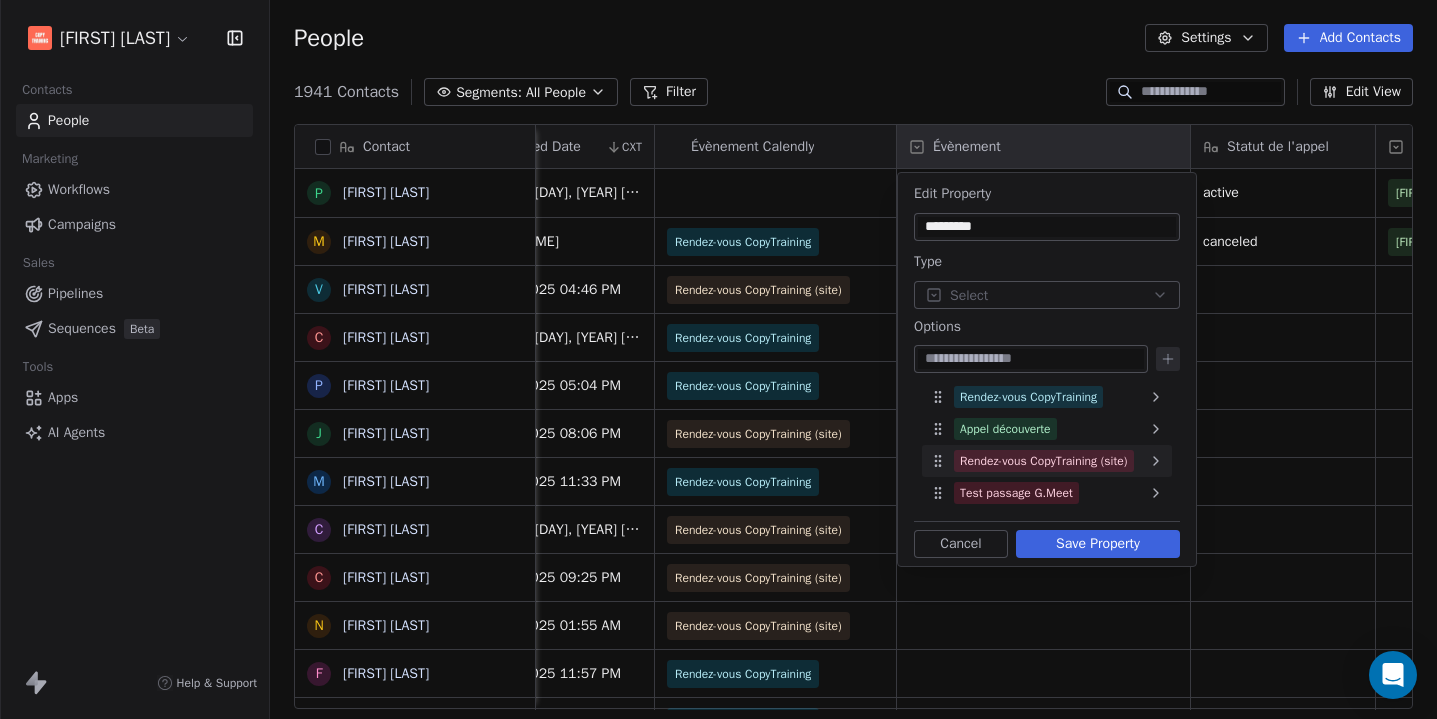 click 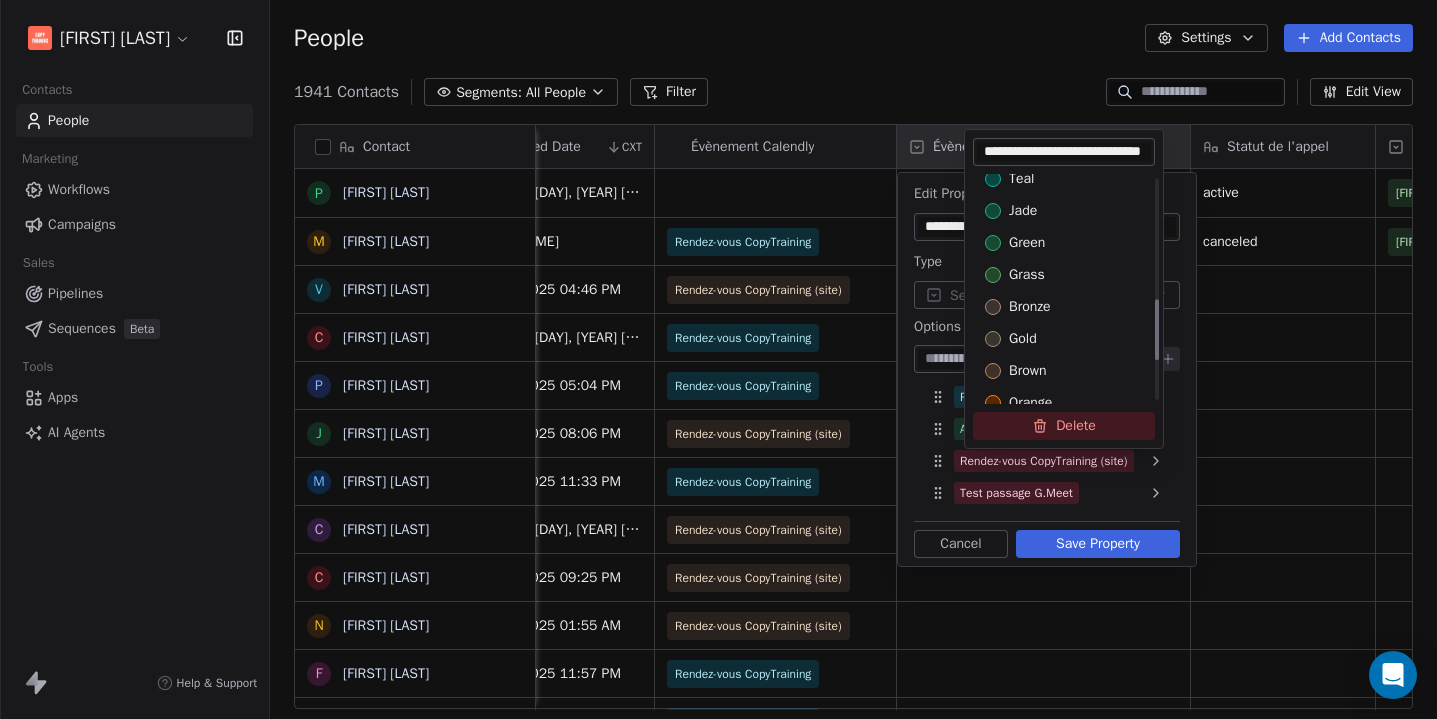 scroll, scrollTop: 414, scrollLeft: 0, axis: vertical 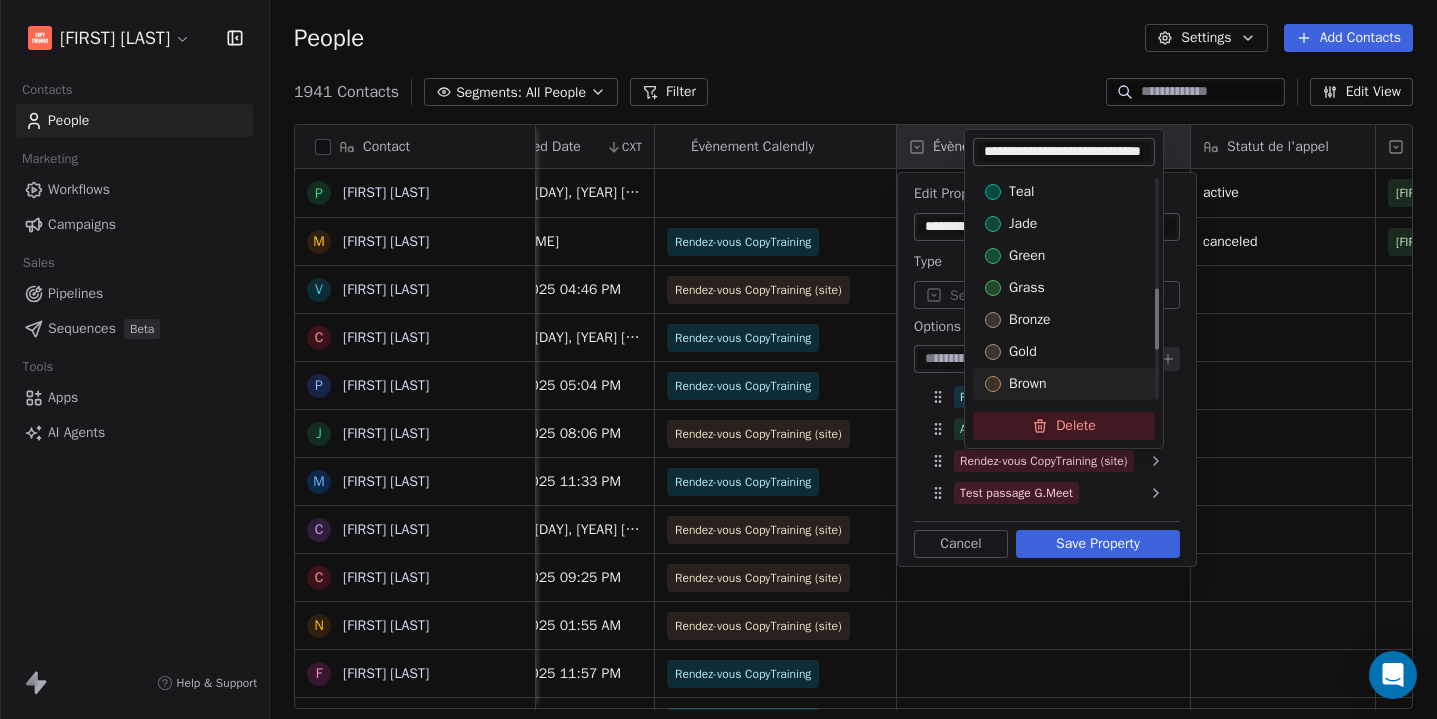 click on "brown" at bounding box center [1027, 384] 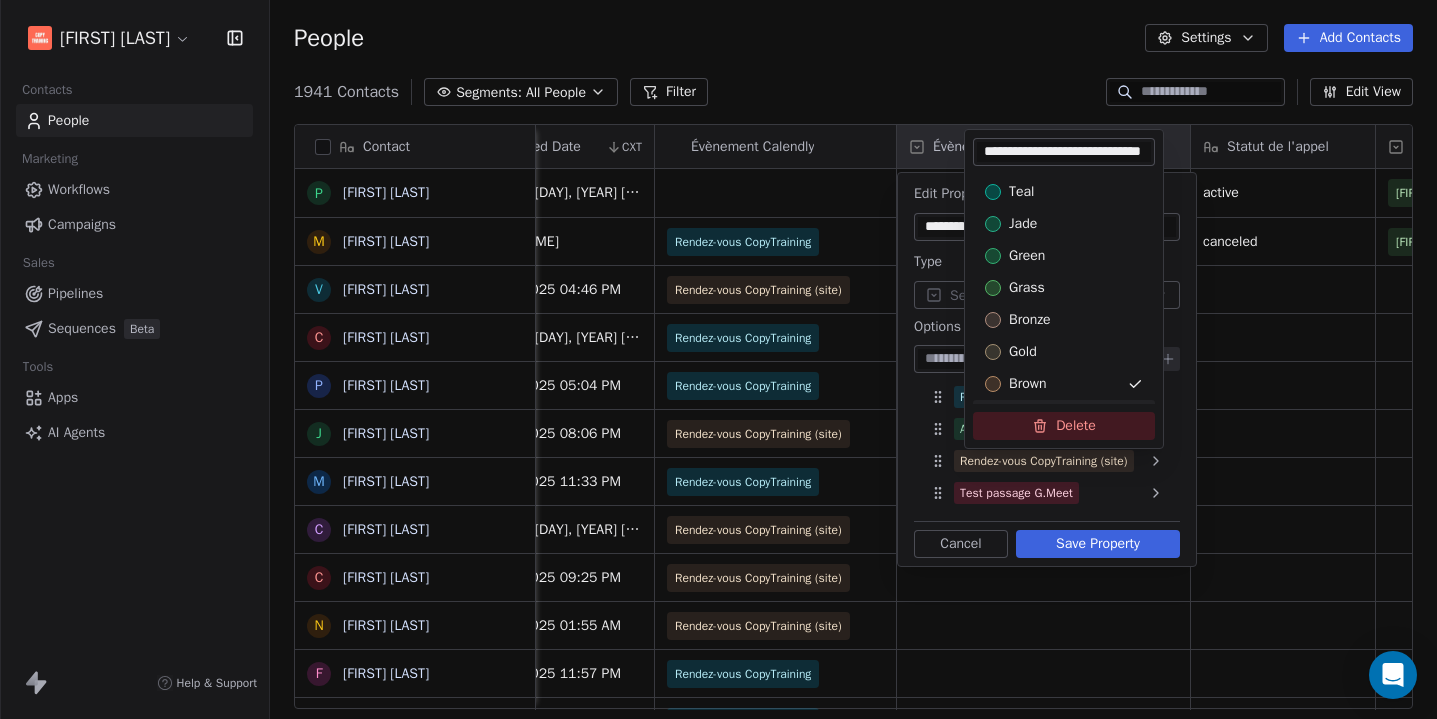 click on "Contacts People Marketing Workflows Campaigns Sales Pipelines Sequences Beta Tools Apps AI Agents Help & Support People Settings  Add Contacts 1941 Contacts Segments: All People Filter  Edit View Tag Add to Sequence Export Contact P [FIRST] [LAST] M [FIRST] [LAST] V [FIRST] [LAST] C [FIRST] [LAST] P [FIRST] [LAST] J [FIRST] [LAST] M [FIRST] [LAST] C [FIRST] [LAST] C [FIRST] [LAST] N [FIRST] [LAST] F [FIRST] [LAST] I [FIRST] [LAST] A [FIRST] [LAST] S [FIRST] [LAST] Y [FIRST] [LAST] X [FIRST] [LAST] M [FIRST] [LAST] N [FIRST] [LAST] L [FIRST] [LAST] N [FIRST] [LAST] S [FIRST] [LAST] G [FIRST] [LAST] A [FIRST] [LAST] A [FIRST] [LAST] G [FIRST] [LAST] C [FIRST] [LAST] A [FIRST] [LAST] W [FIRST] [LAST] A [FIRST] [LAST] S [FIRST] [LAST] Email Numéro de téléphone Created Date CXT Évènement Calendly Évènement Statut de l'appel Closer assigné Fuseau horaire Date de création de l'appel CXT Date et heure de l'appel CXT [PHONE]" at bounding box center [718, 359] 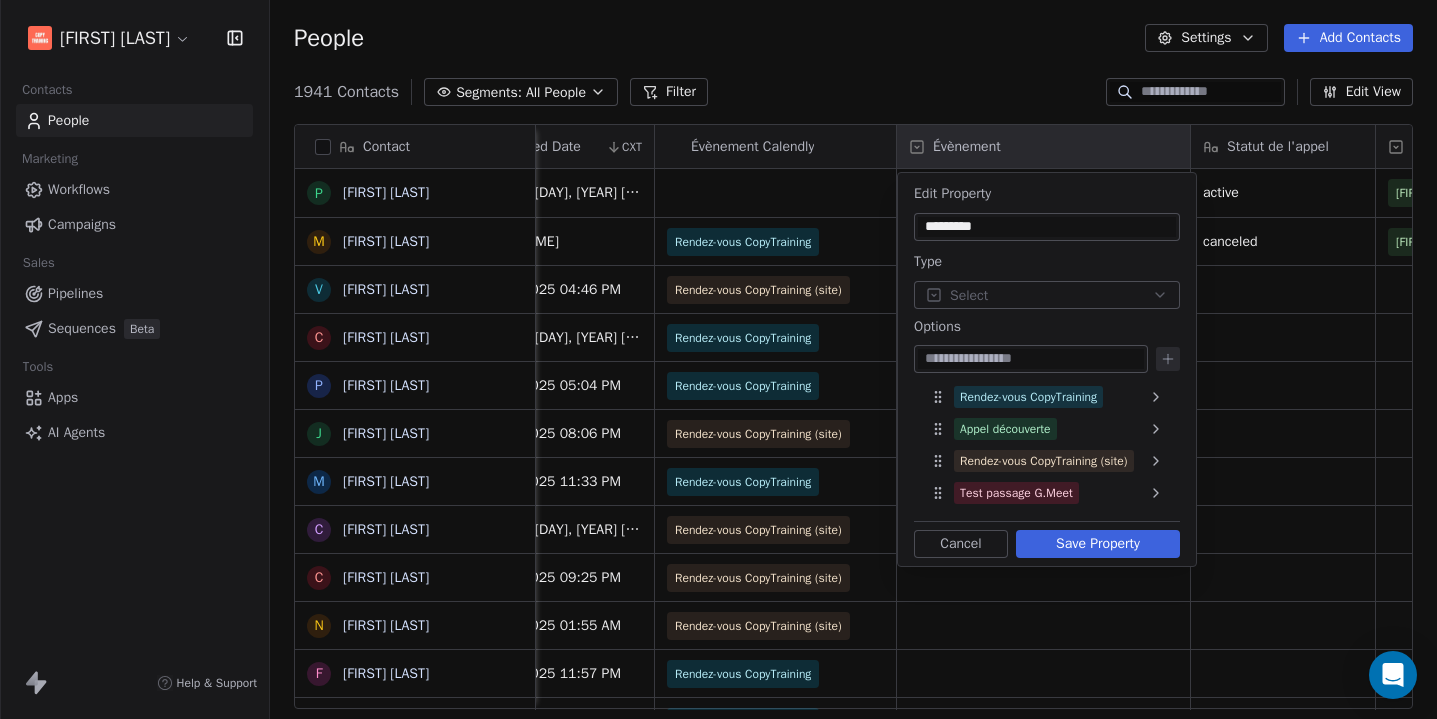 click on "Save Property" at bounding box center [1098, 544] 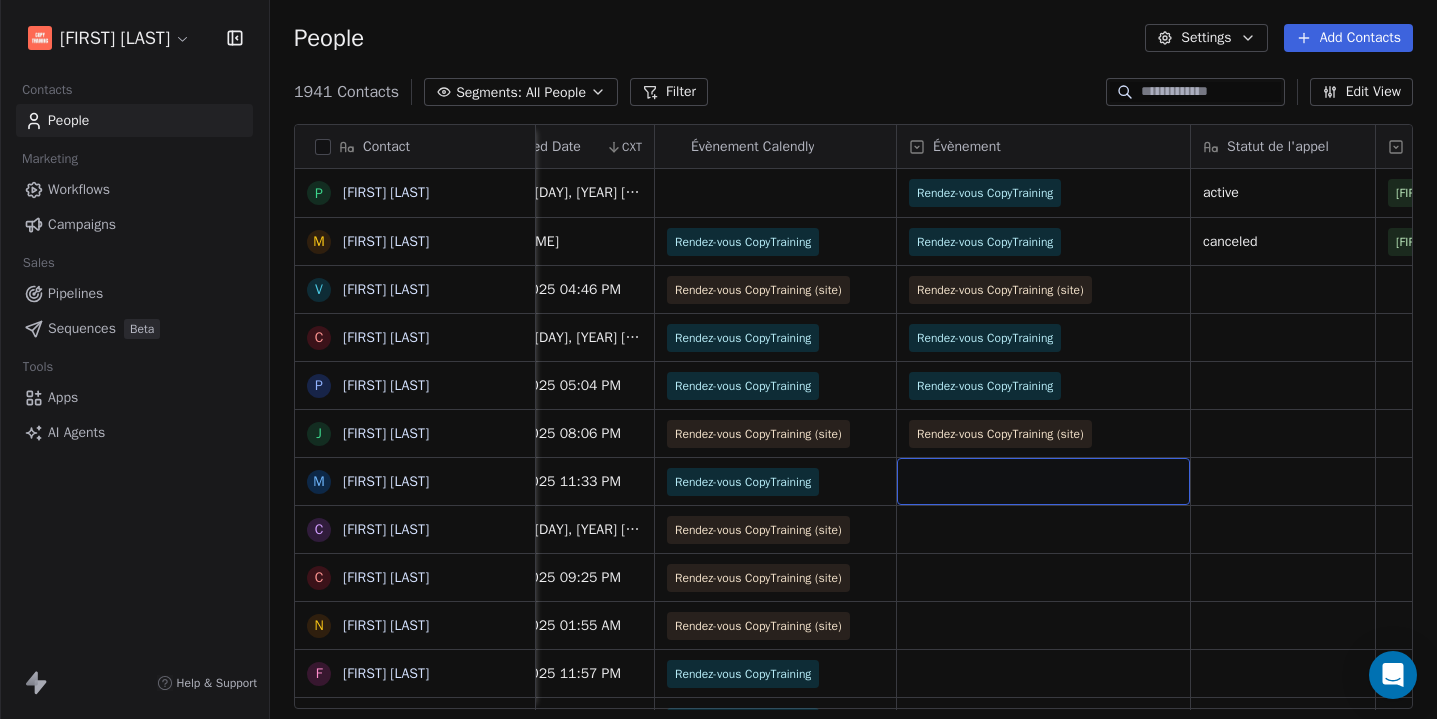 click at bounding box center (1043, 481) 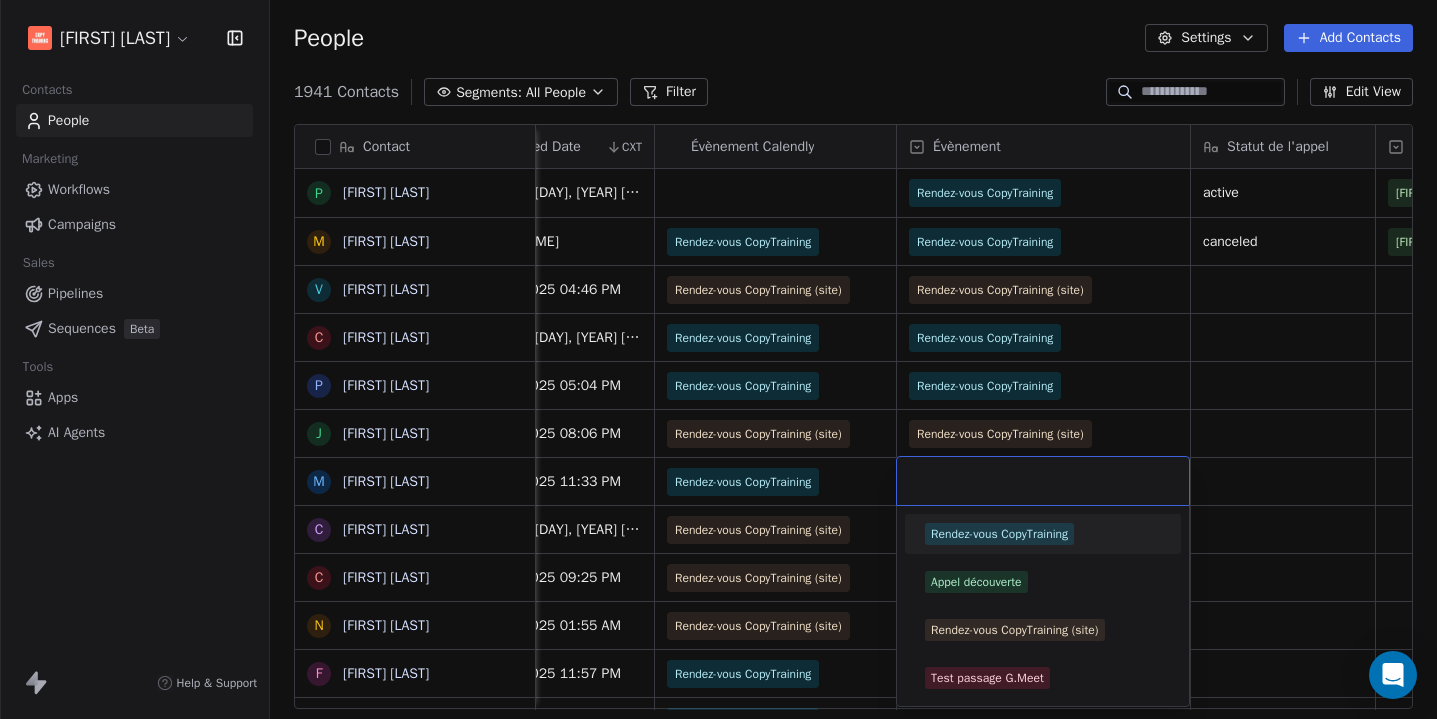 click on "Rendez-vous CopyTraining" at bounding box center (999, 534) 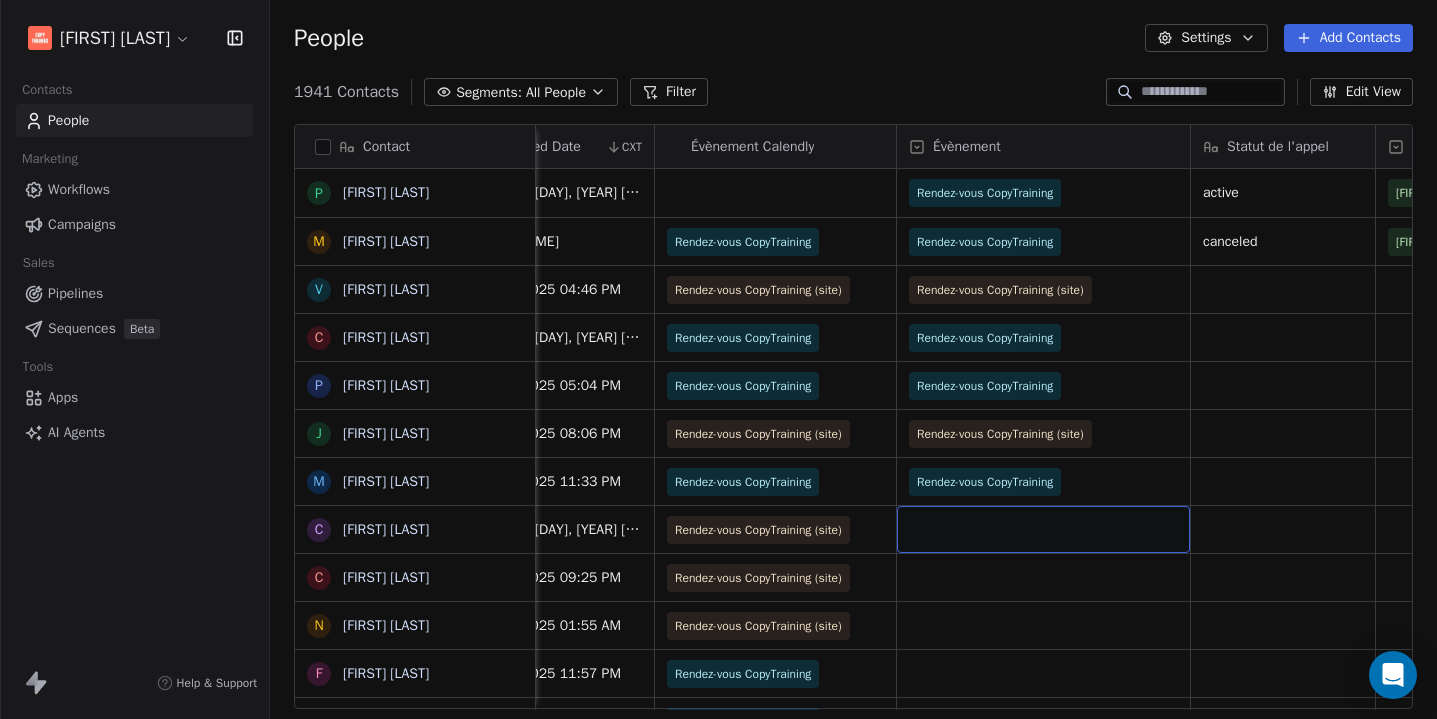 click at bounding box center (1043, 529) 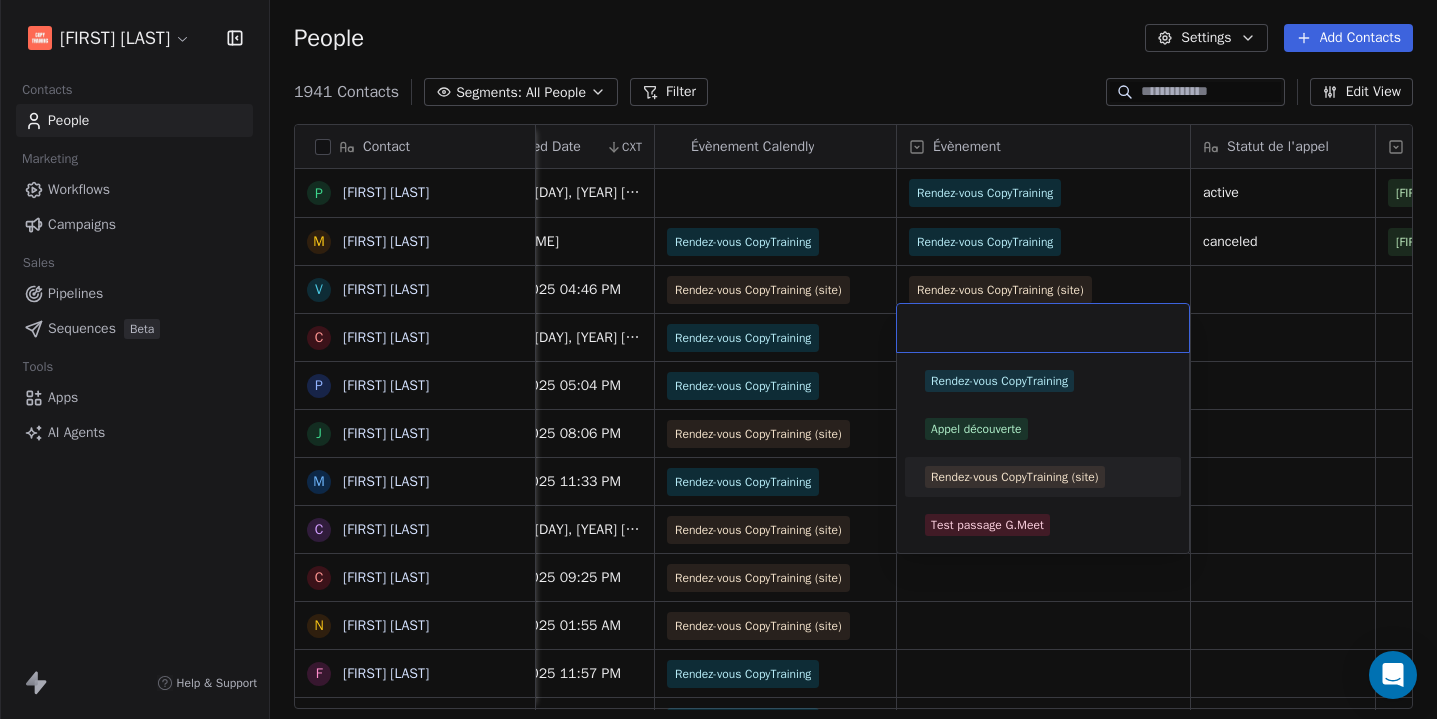 click on "Rendez-vous CopyTraining (site)" at bounding box center [1015, 477] 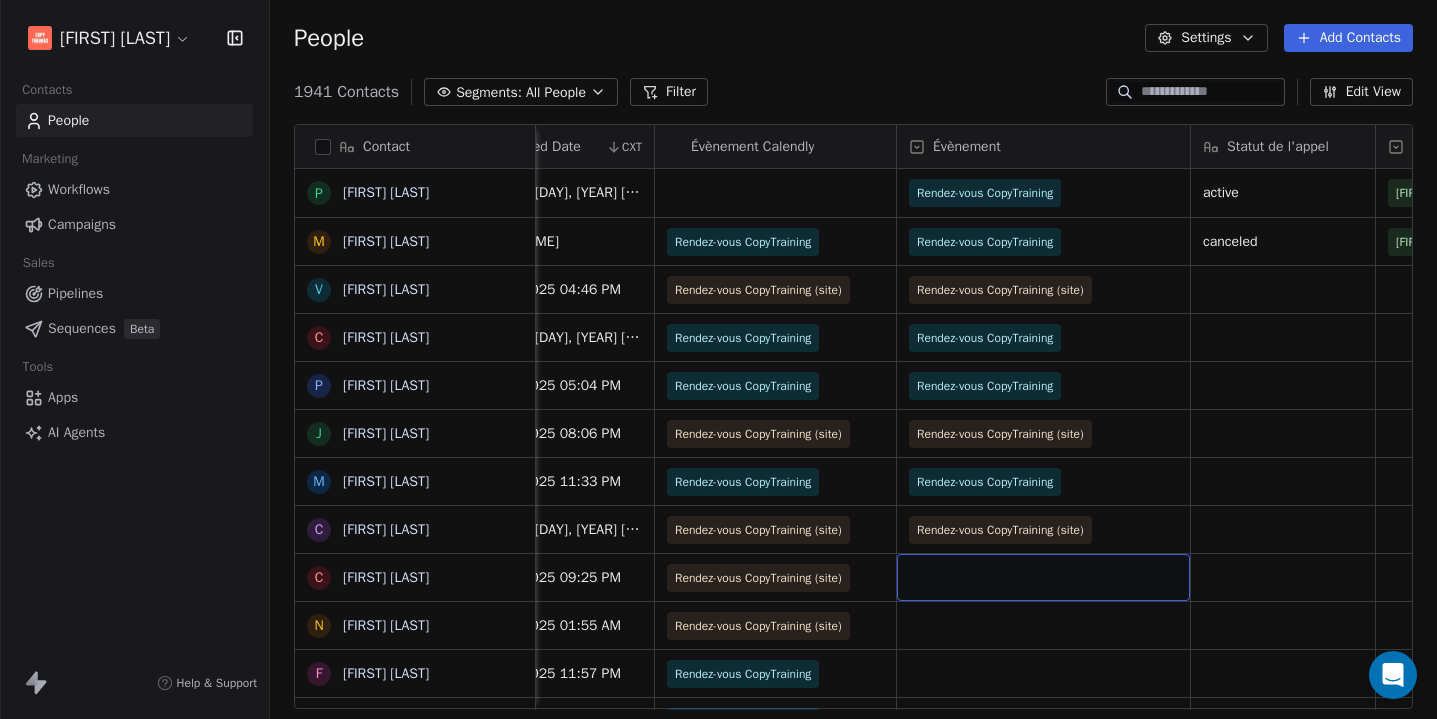 click at bounding box center (1043, 577) 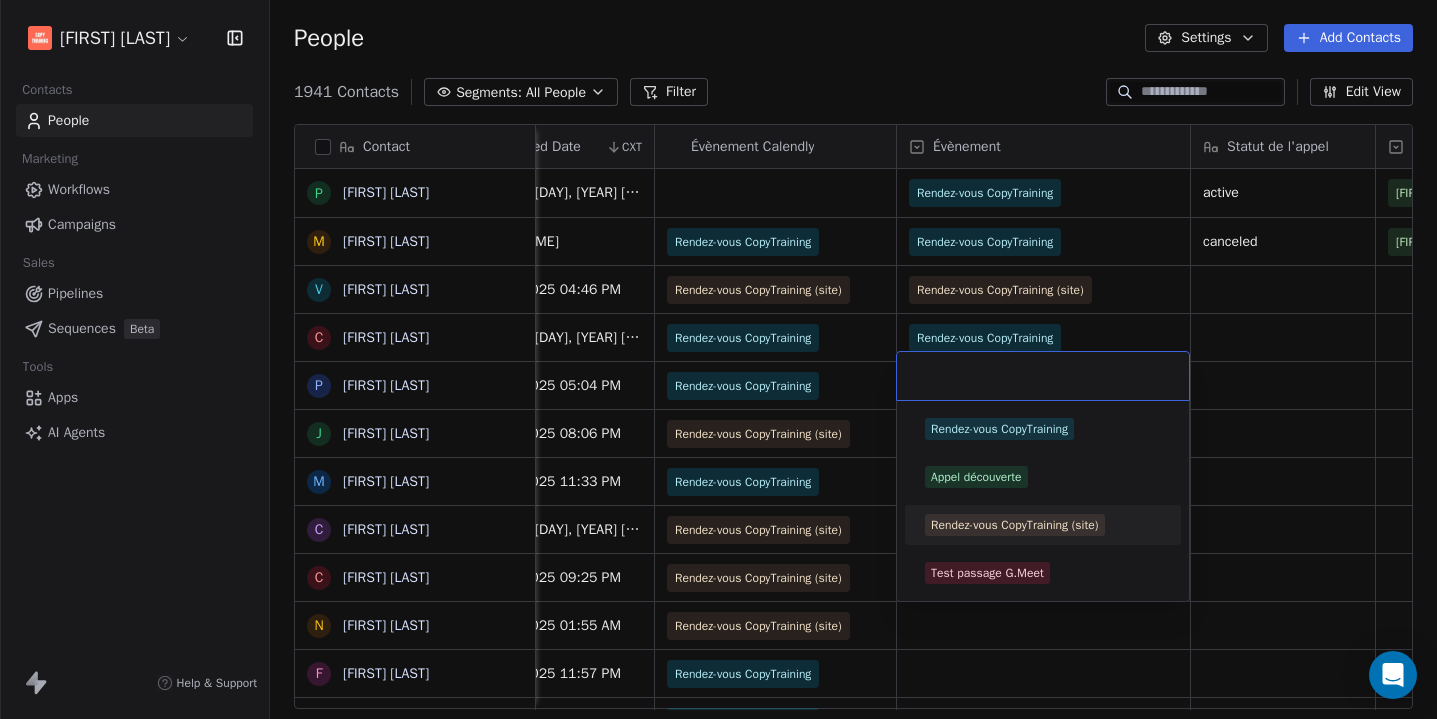click on "Rendez-vous CopyTraining (site)" at bounding box center (1015, 525) 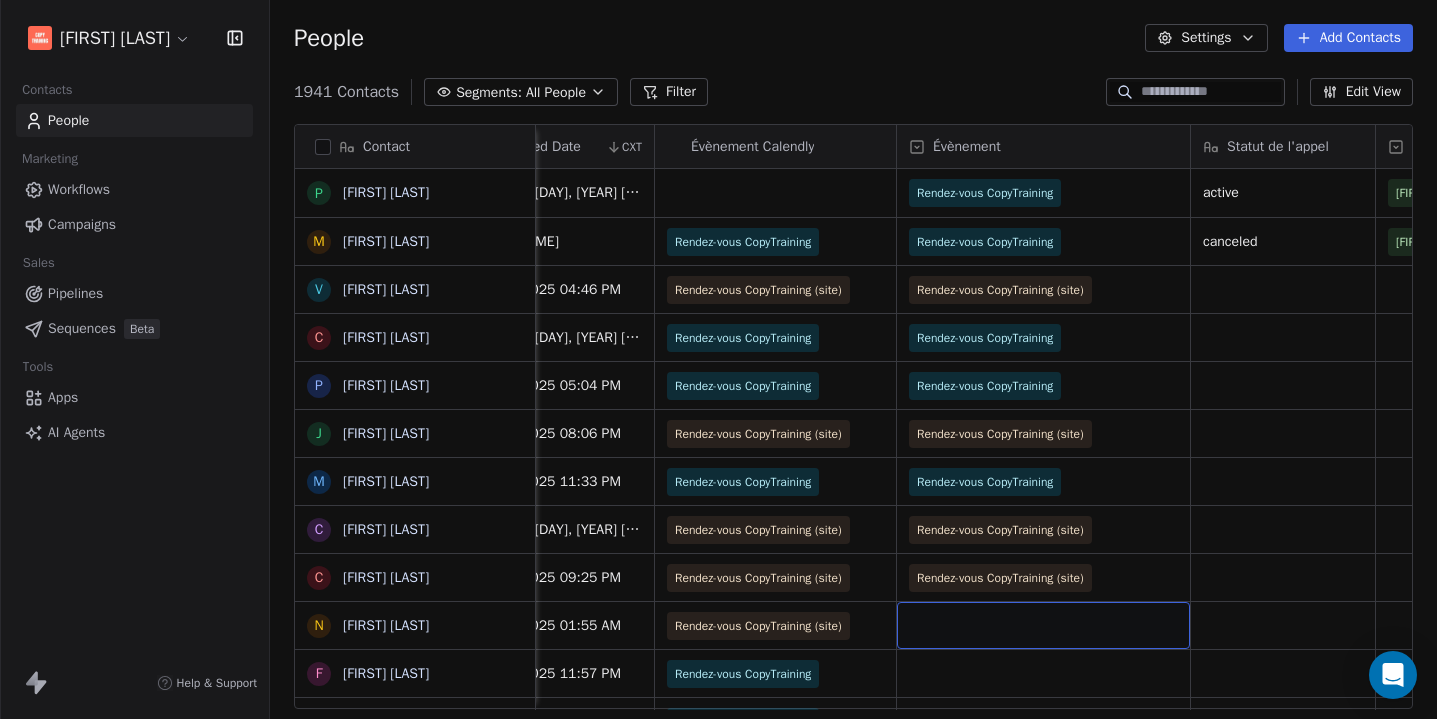 click at bounding box center [1043, 625] 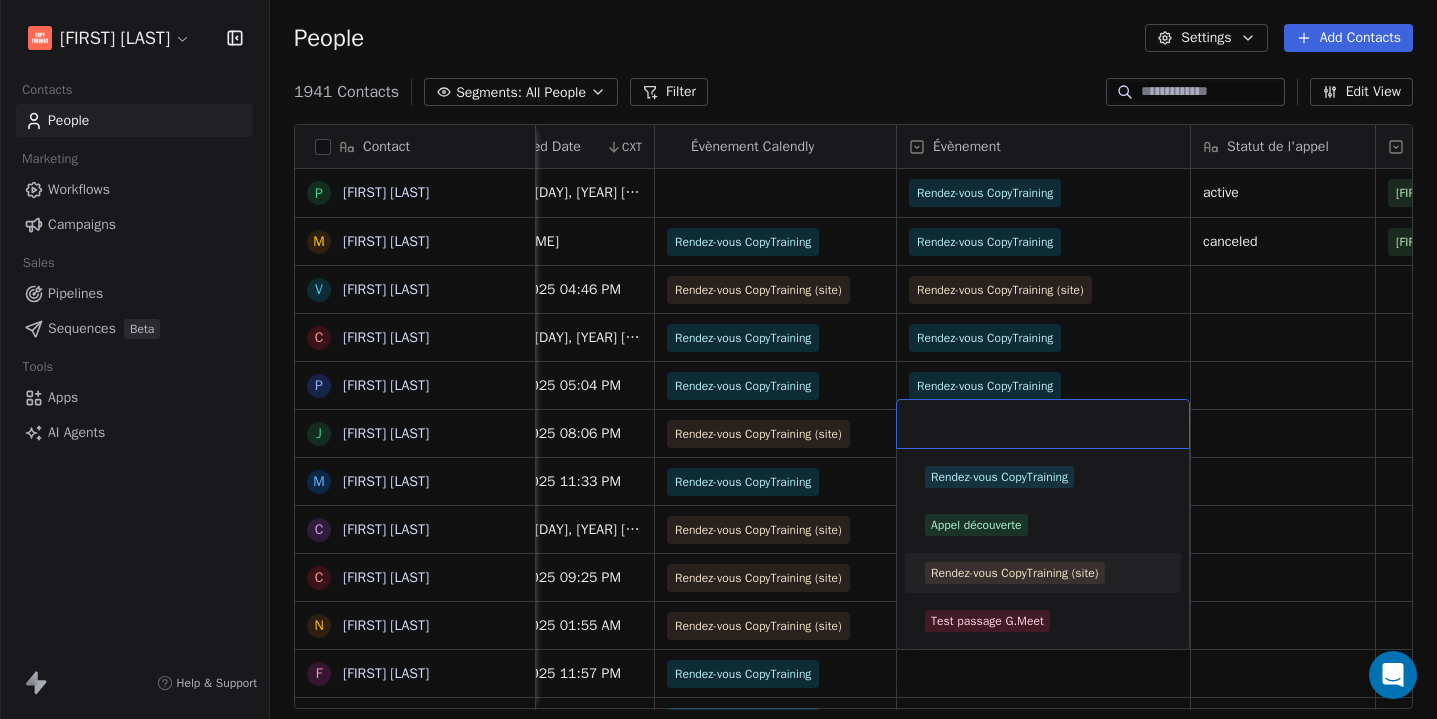 click on "Rendez-vous CopyTraining (site)" at bounding box center [1015, 573] 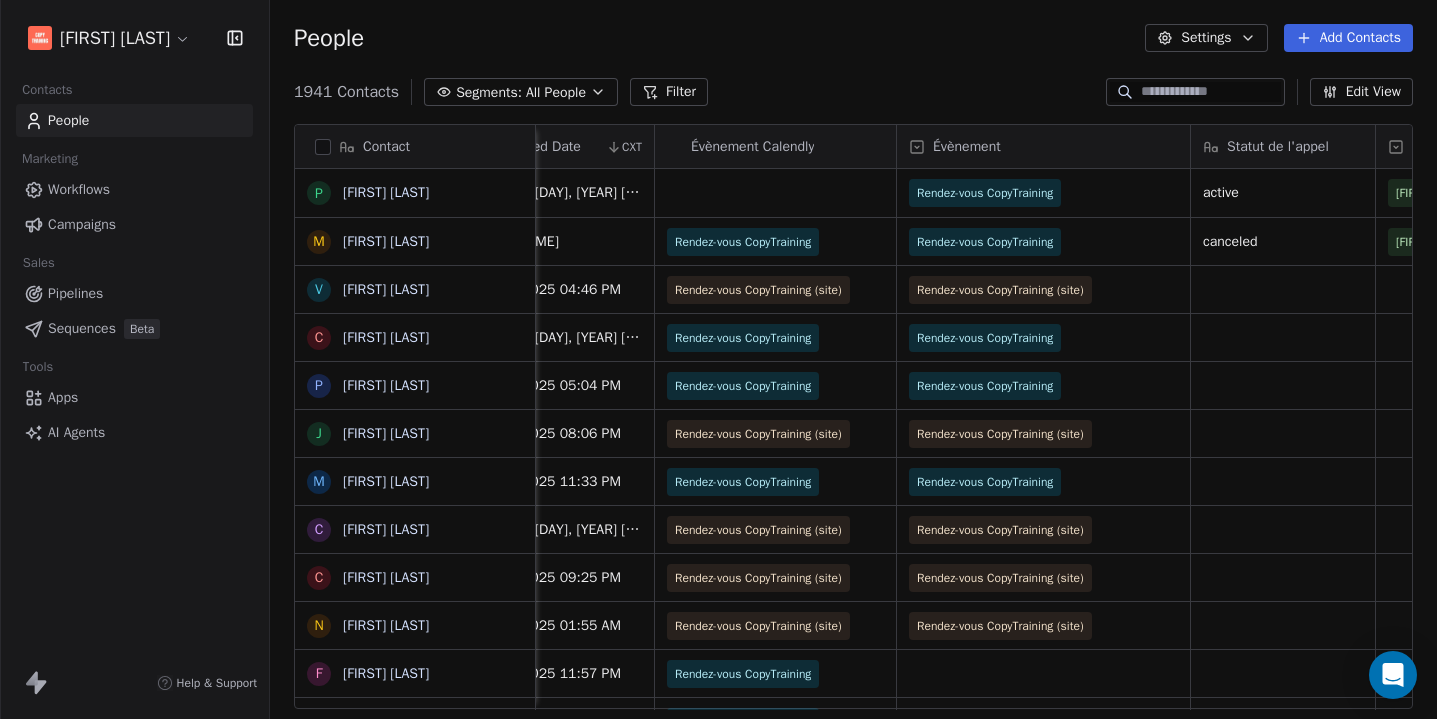 scroll, scrollTop: 93, scrollLeft: 0, axis: vertical 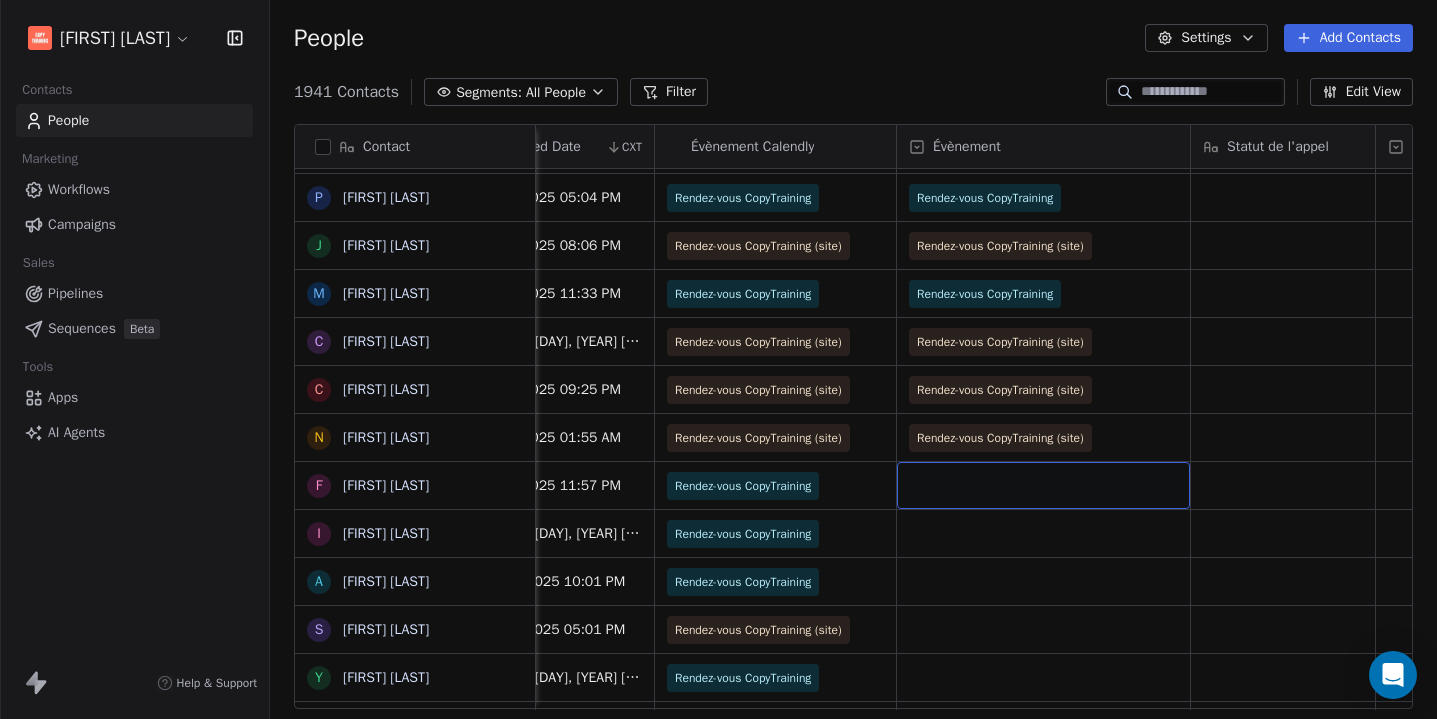 click at bounding box center (1043, 485) 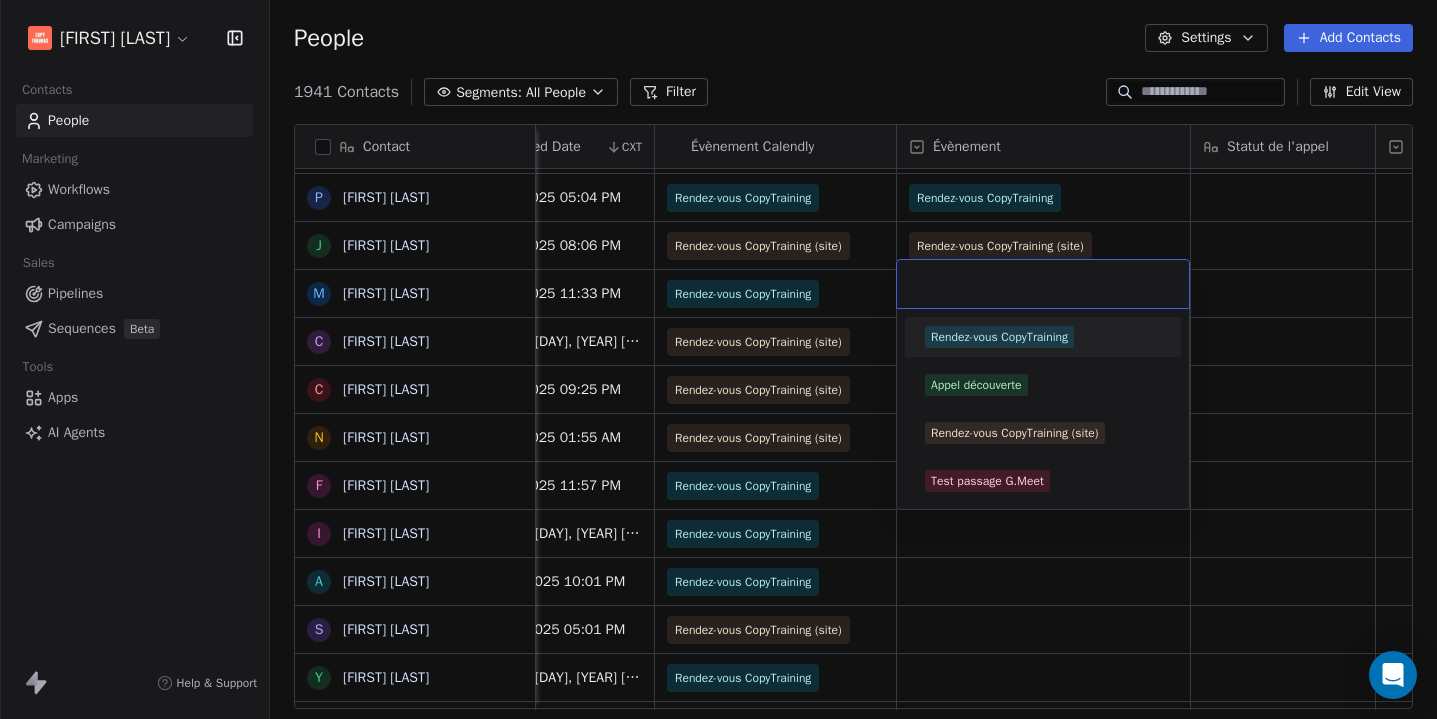 click on "Rendez-vous CopyTraining" at bounding box center [999, 337] 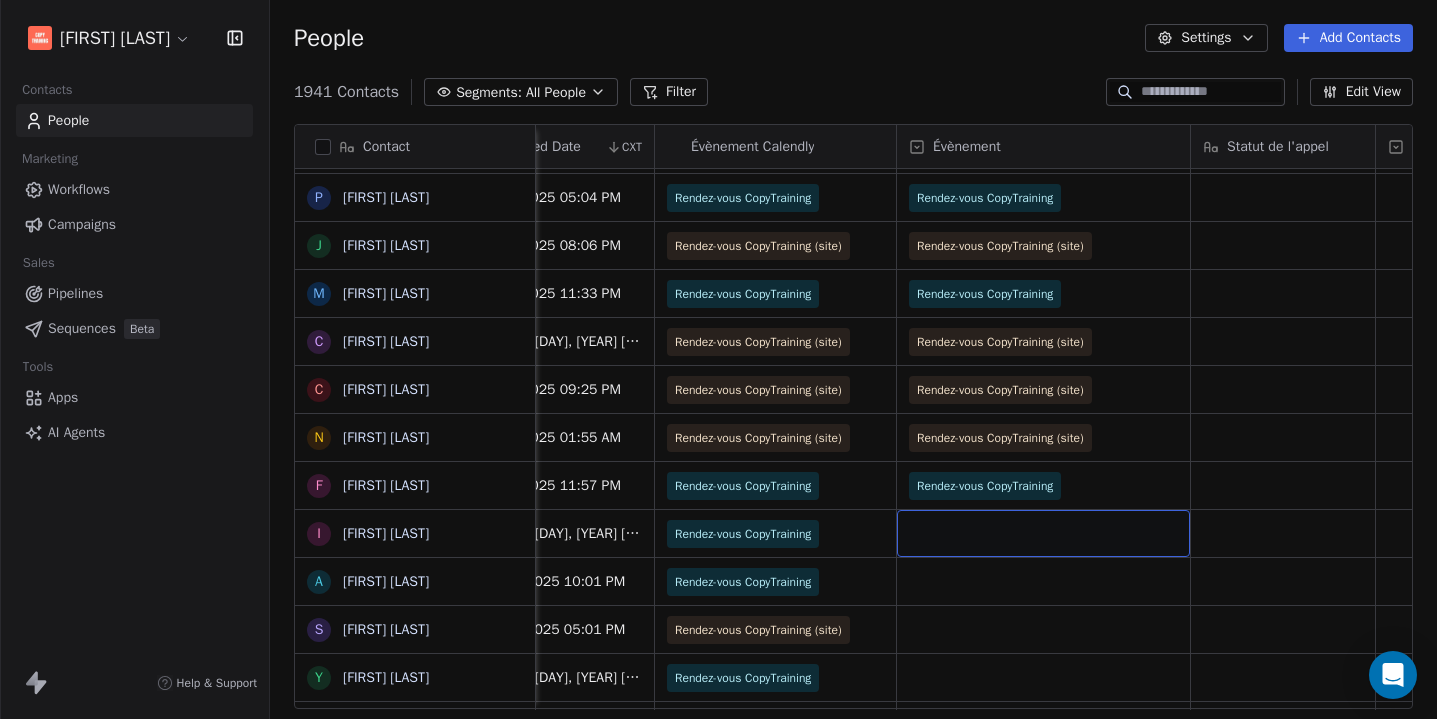 click at bounding box center (1043, 533) 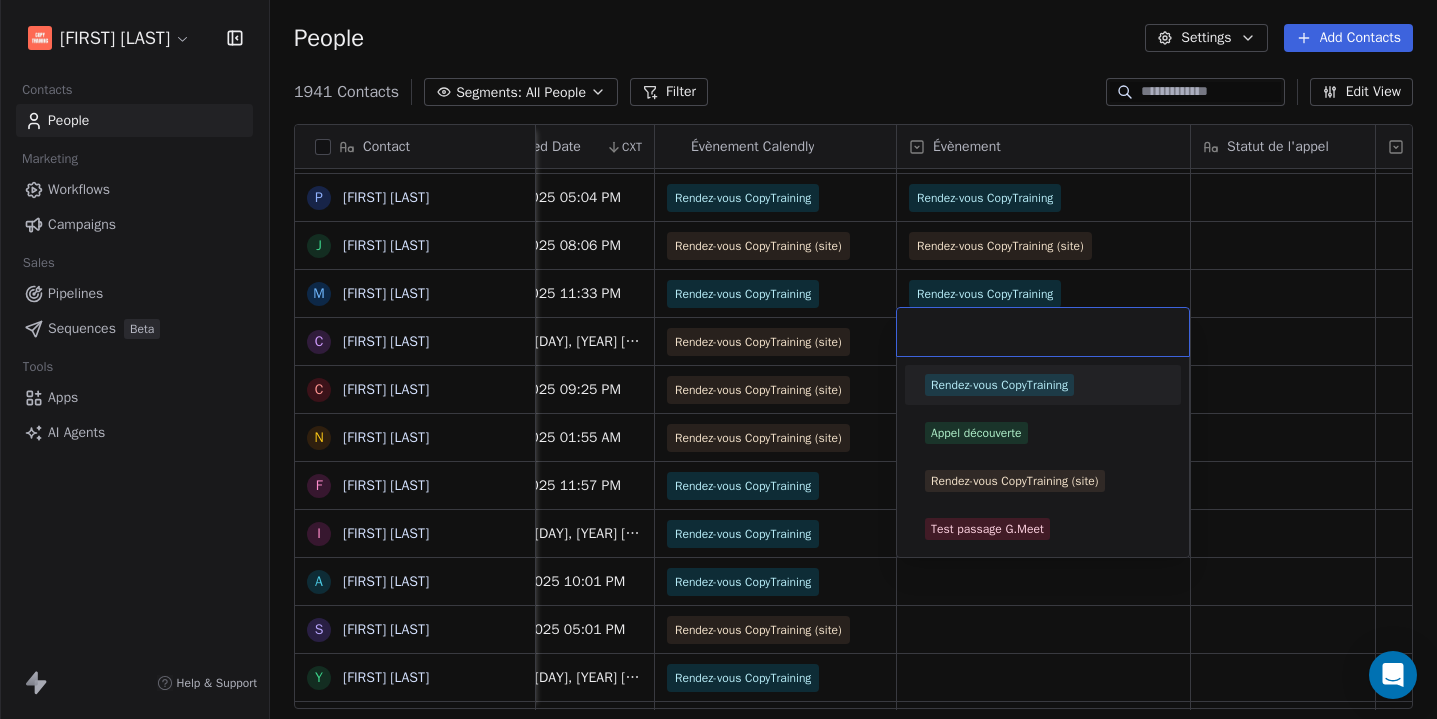 click on "Rendez-vous CopyTraining" at bounding box center [999, 385] 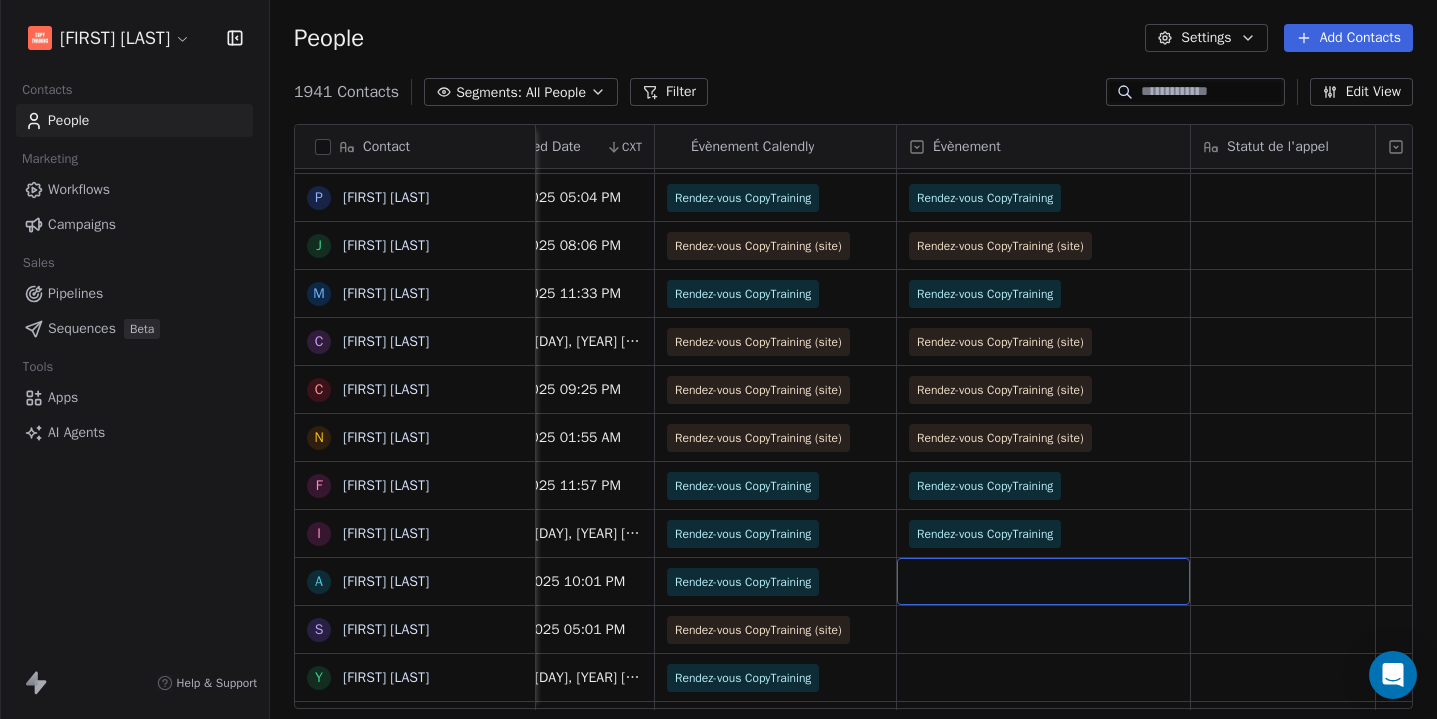 click at bounding box center [1043, 581] 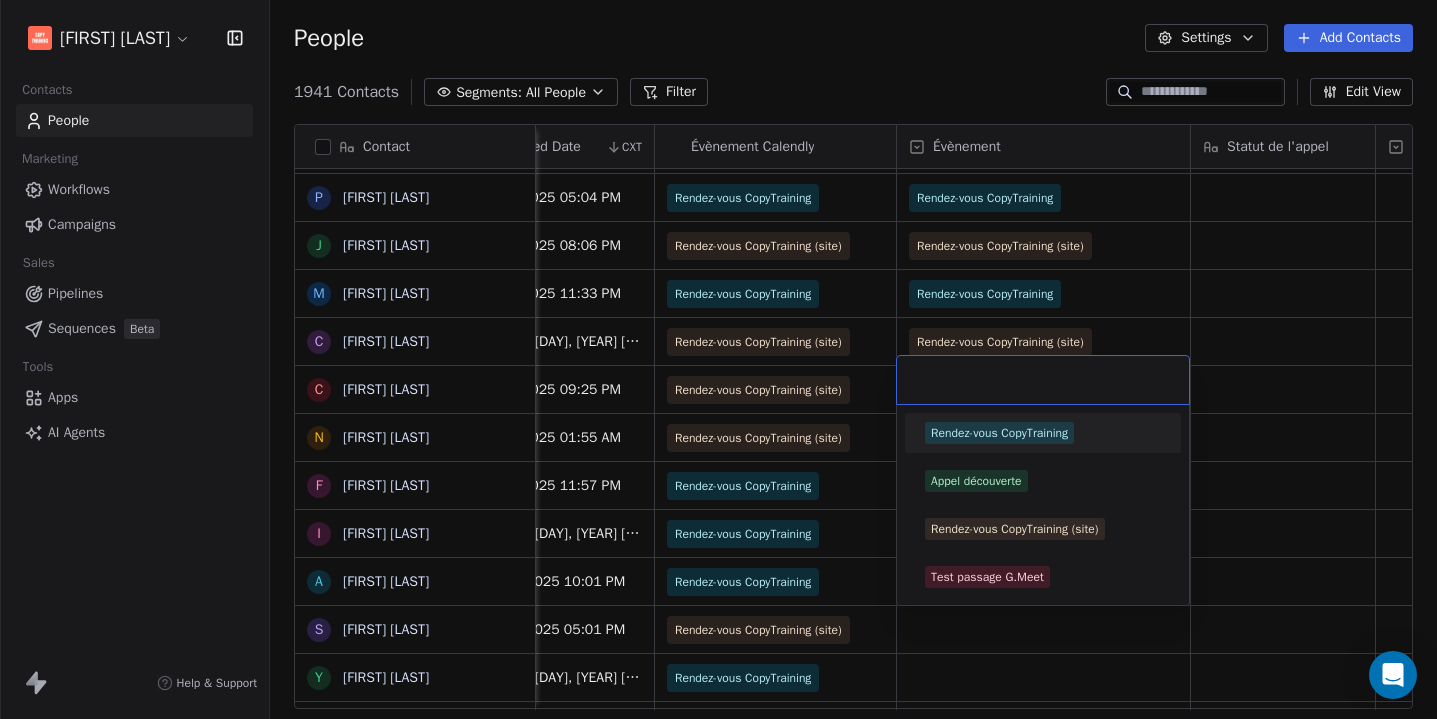 click on "Rendez-vous CopyTraining Appel découverte Rendez-vous CopyTraining (site) Test passage G.Meet" at bounding box center [1043, 505] 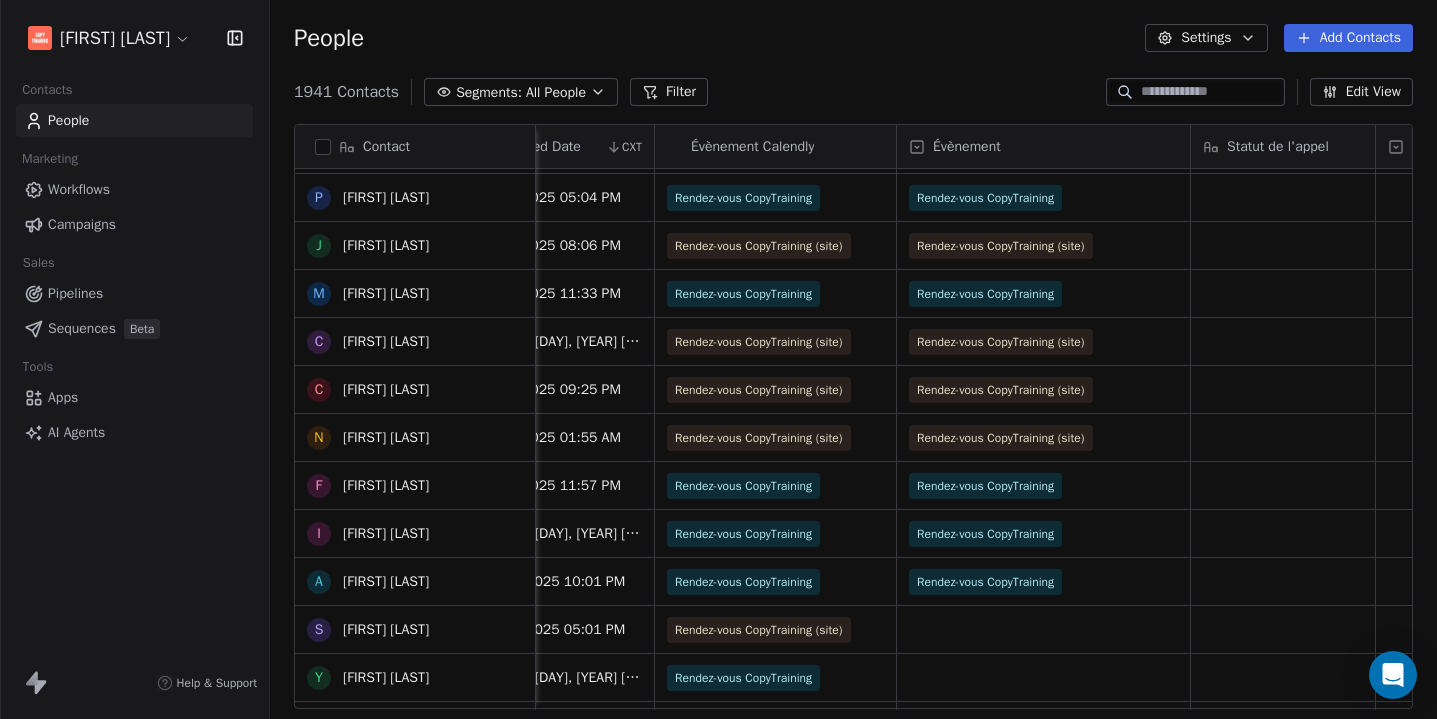 scroll, scrollTop: 283, scrollLeft: 0, axis: vertical 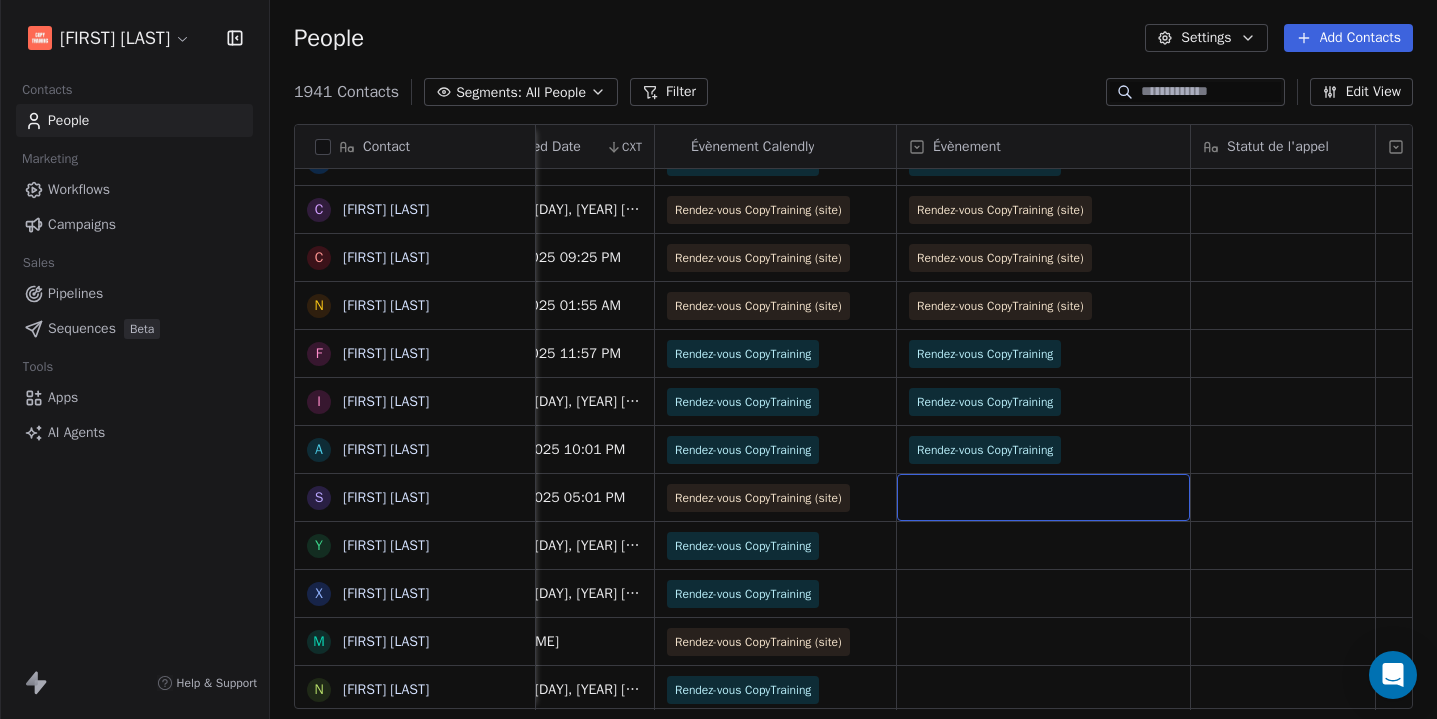 click at bounding box center [1043, 497] 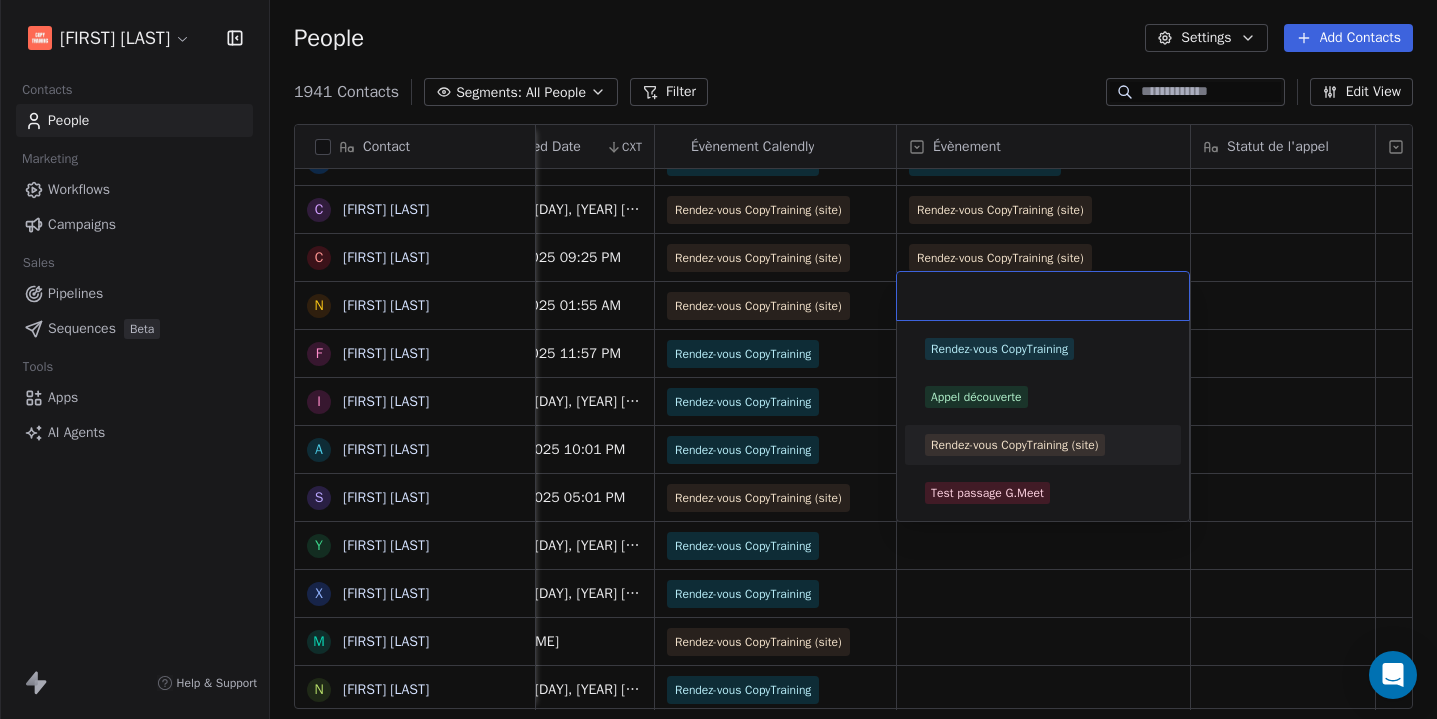 click on "Rendez-vous CopyTraining (site)" at bounding box center (1015, 445) 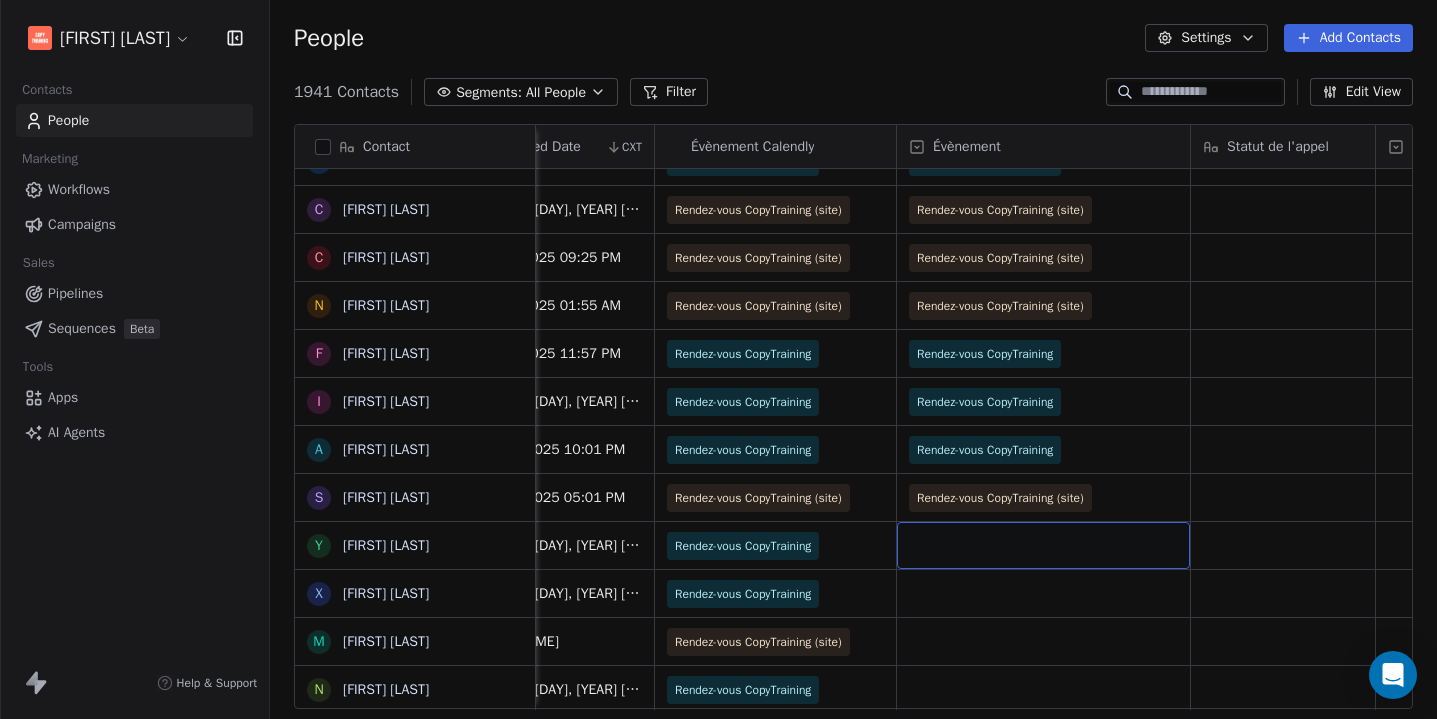 click at bounding box center [1043, 545] 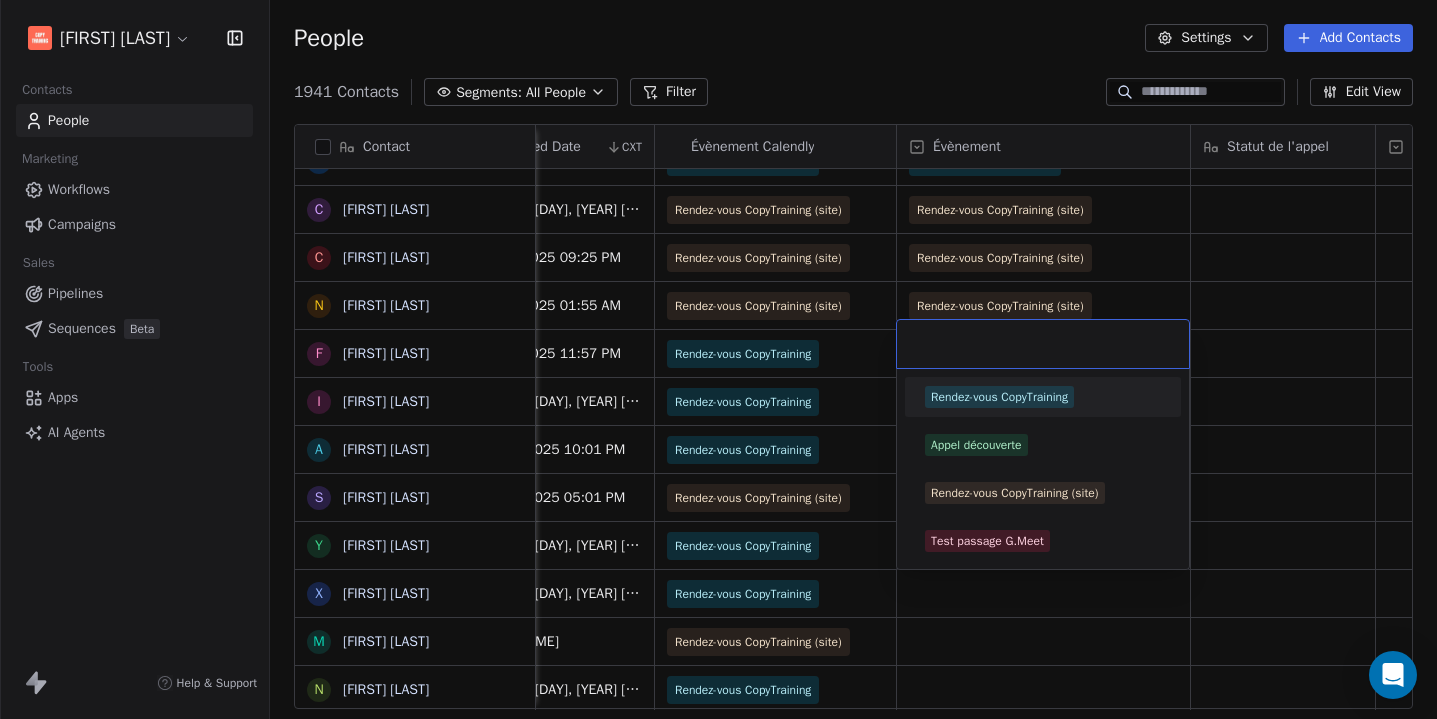 click on "Rendez-vous CopyTraining" at bounding box center (999, 397) 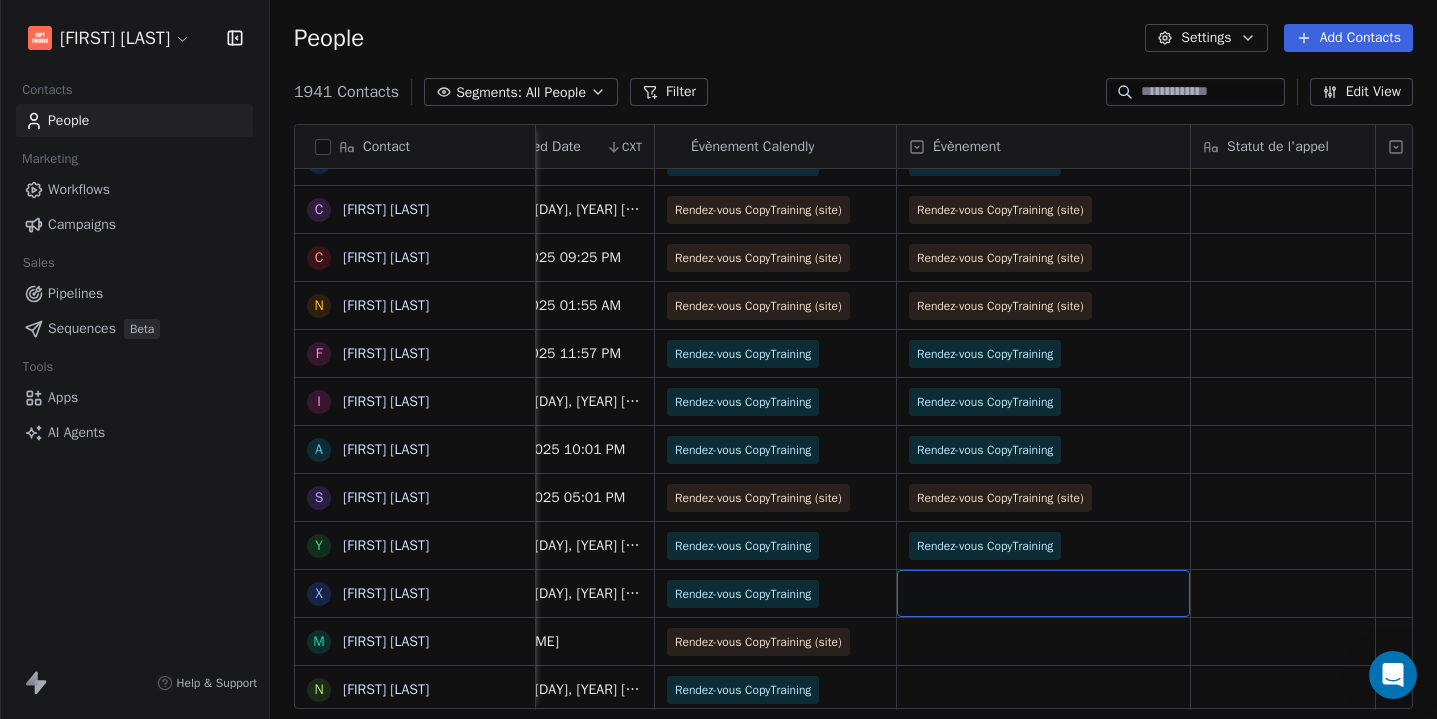 click at bounding box center (1043, 593) 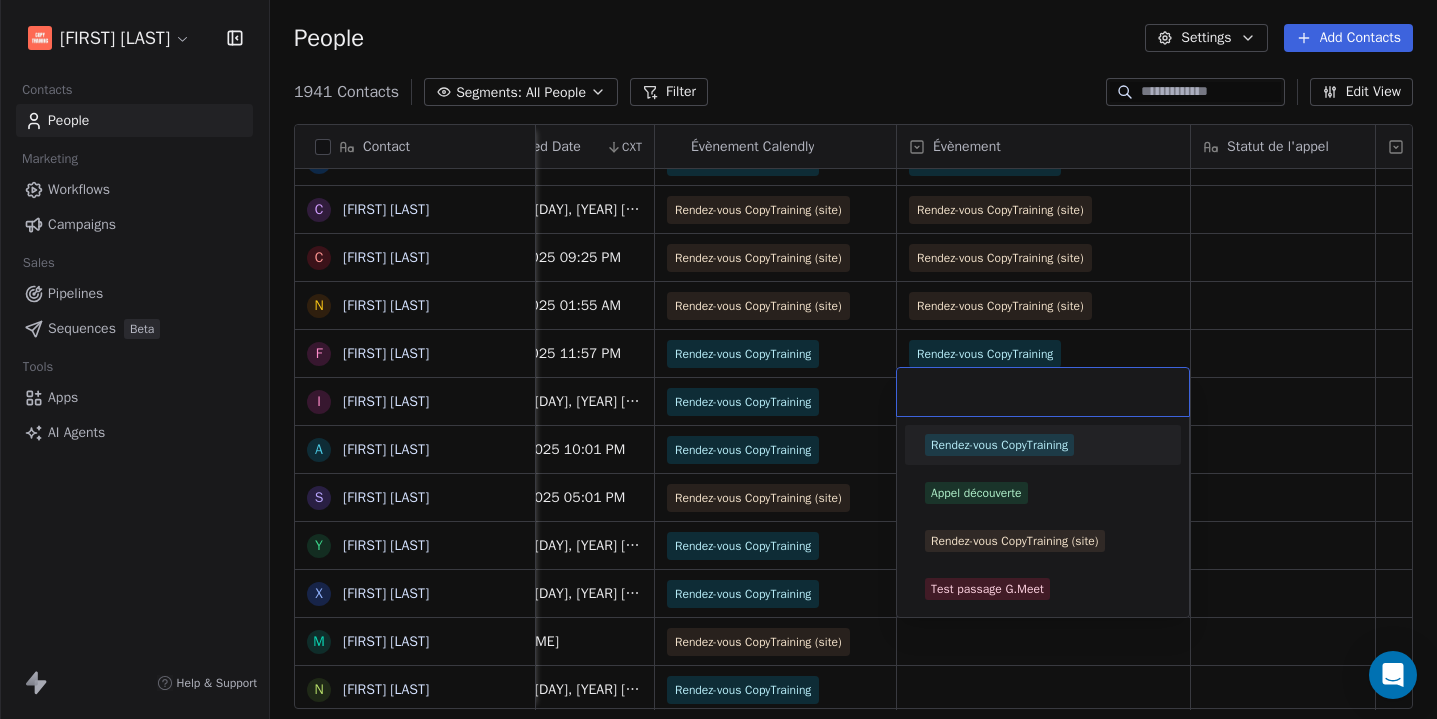 click on "Rendez-vous CopyTraining" at bounding box center (999, 445) 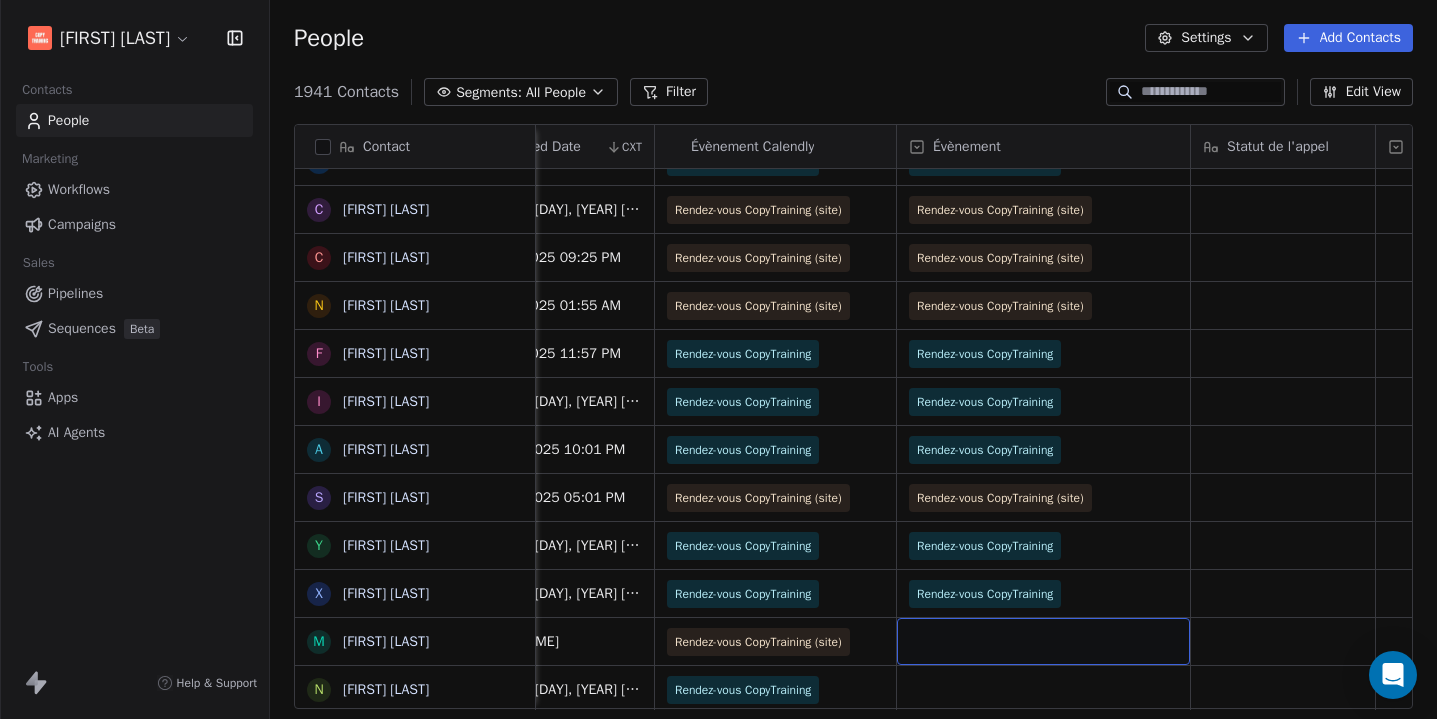 click at bounding box center [1043, 641] 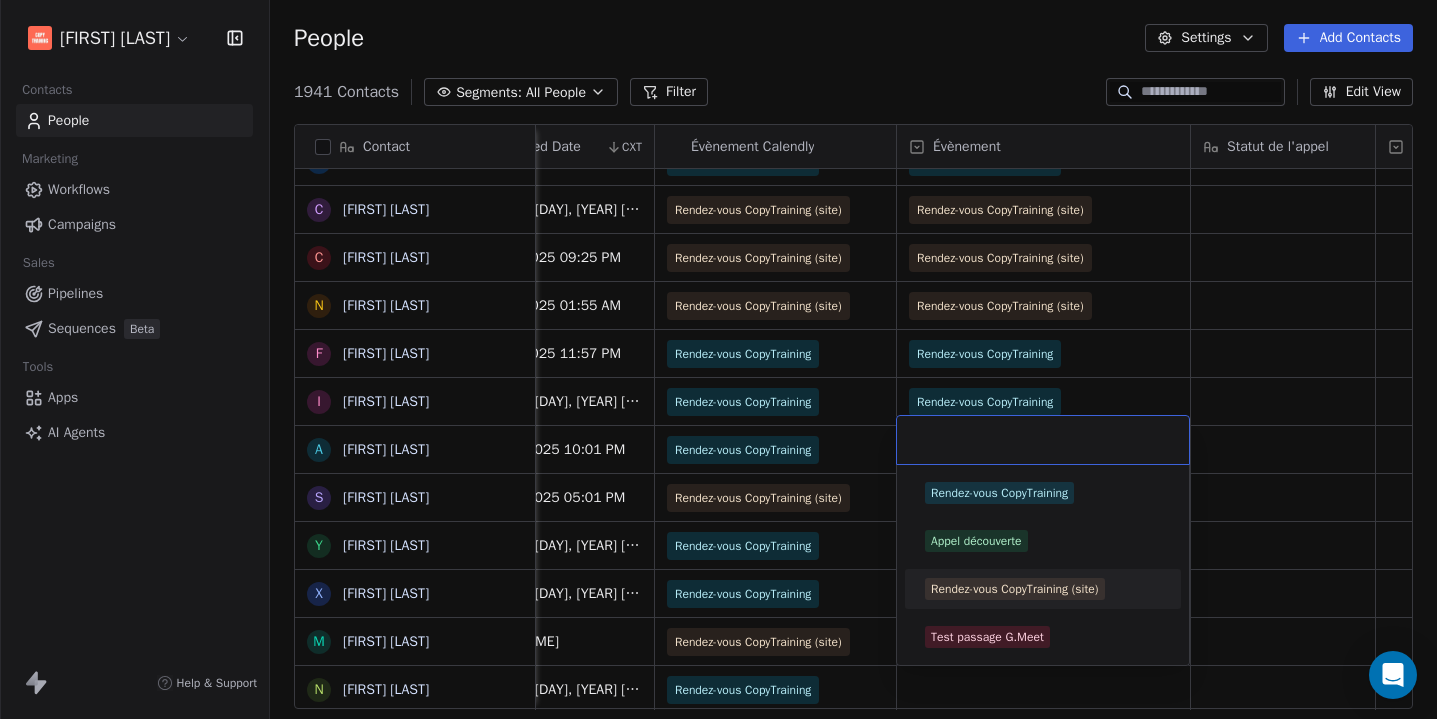 click on "Rendez-vous CopyTraining (site)" at bounding box center [1015, 589] 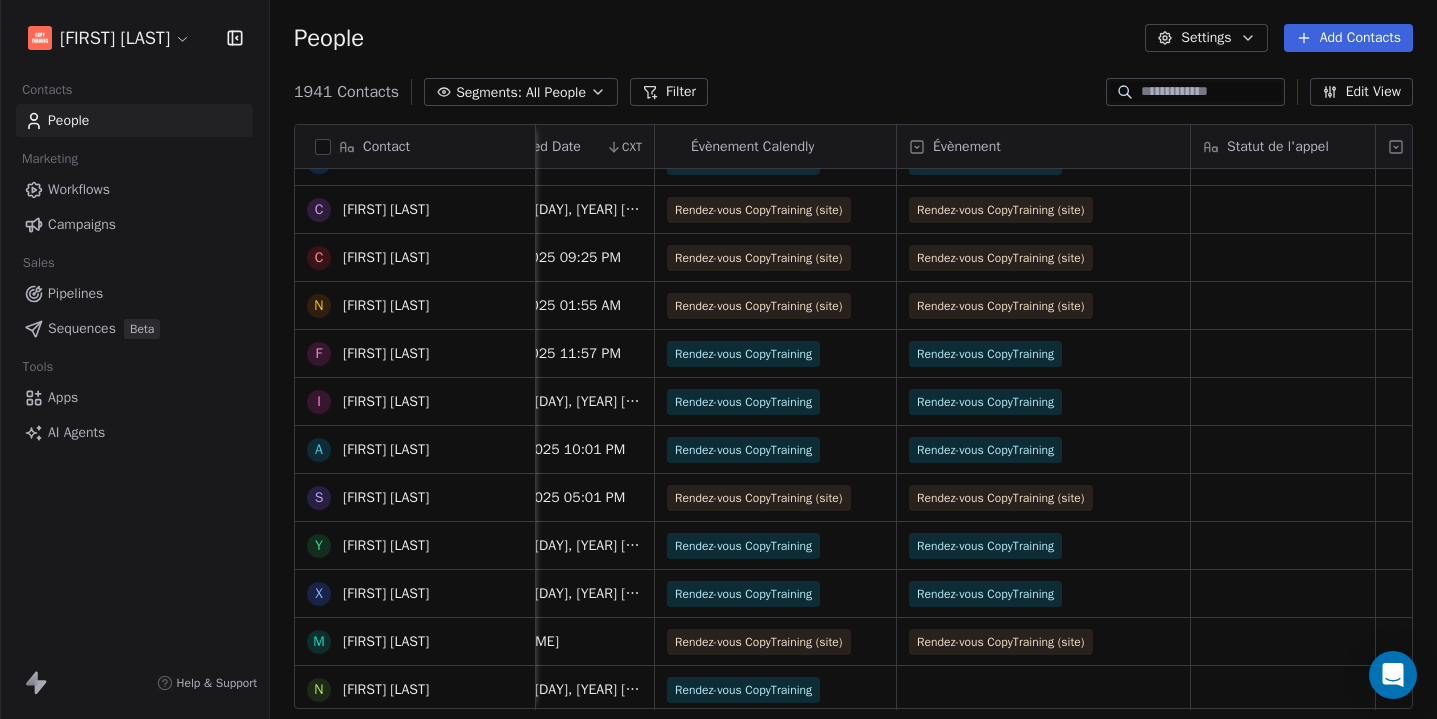 scroll, scrollTop: 538, scrollLeft: 0, axis: vertical 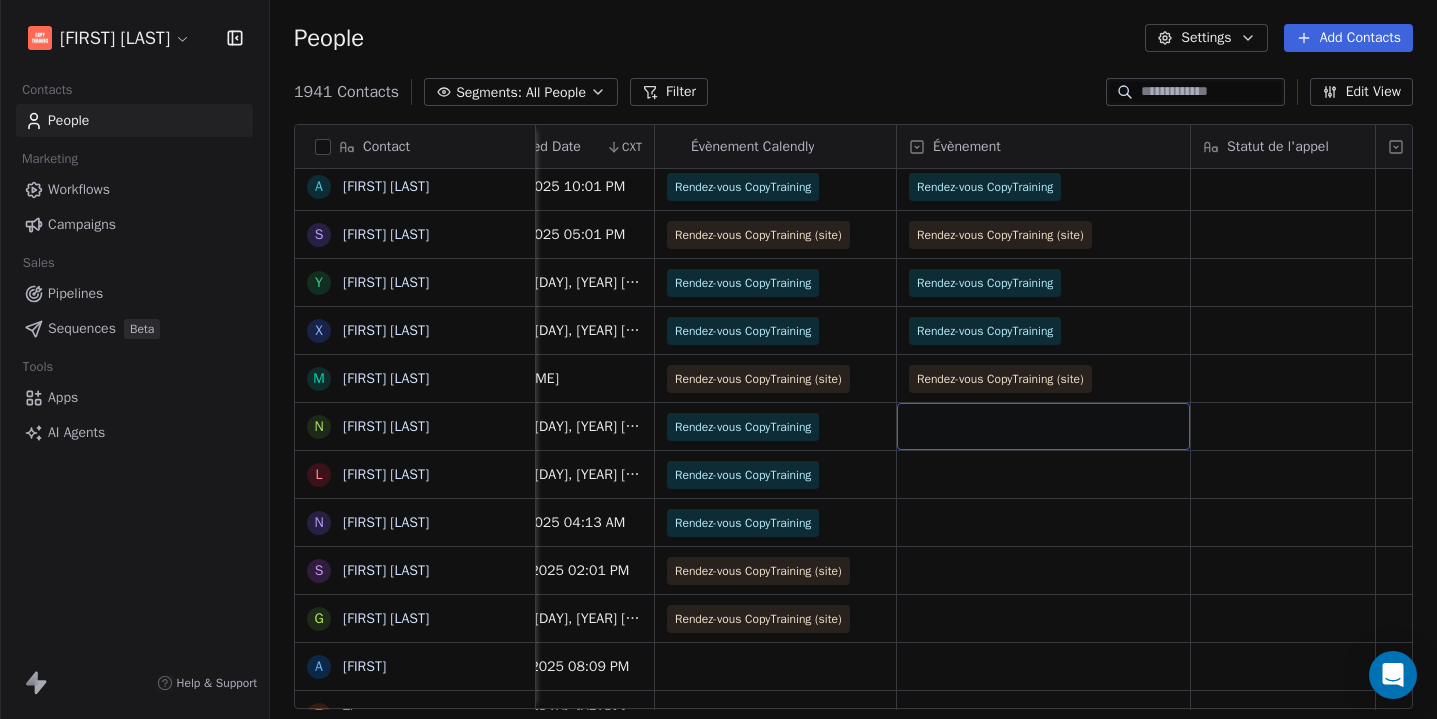 click at bounding box center [1043, 426] 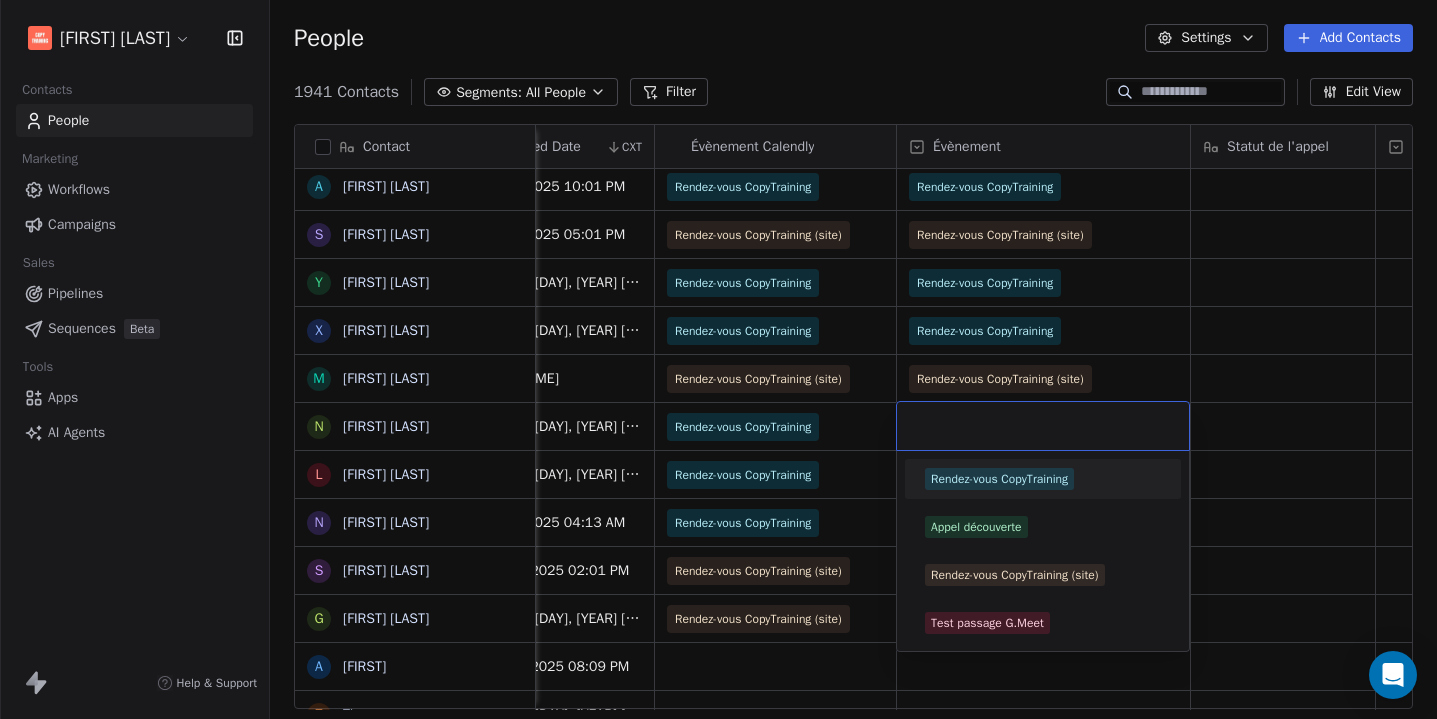 click on "Rendez-vous CopyTraining" at bounding box center (999, 479) 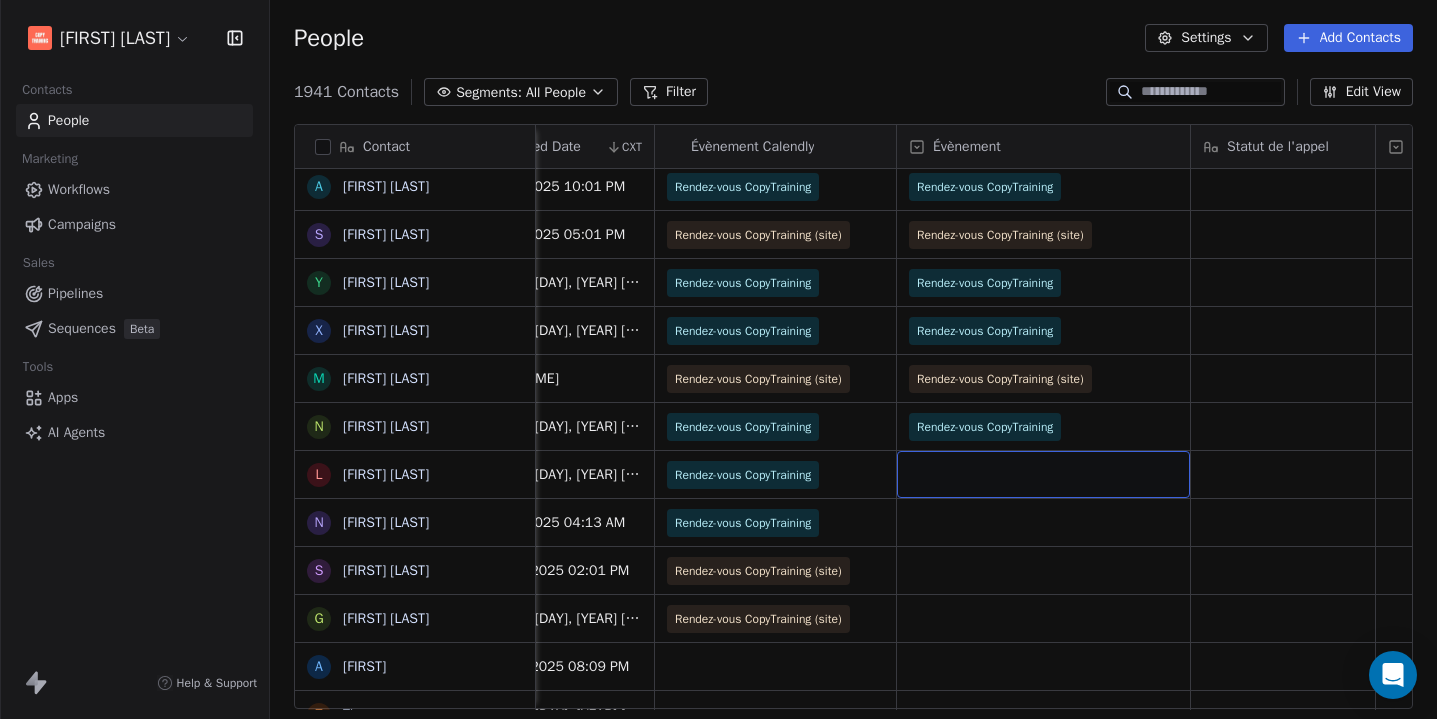 click at bounding box center (1043, 474) 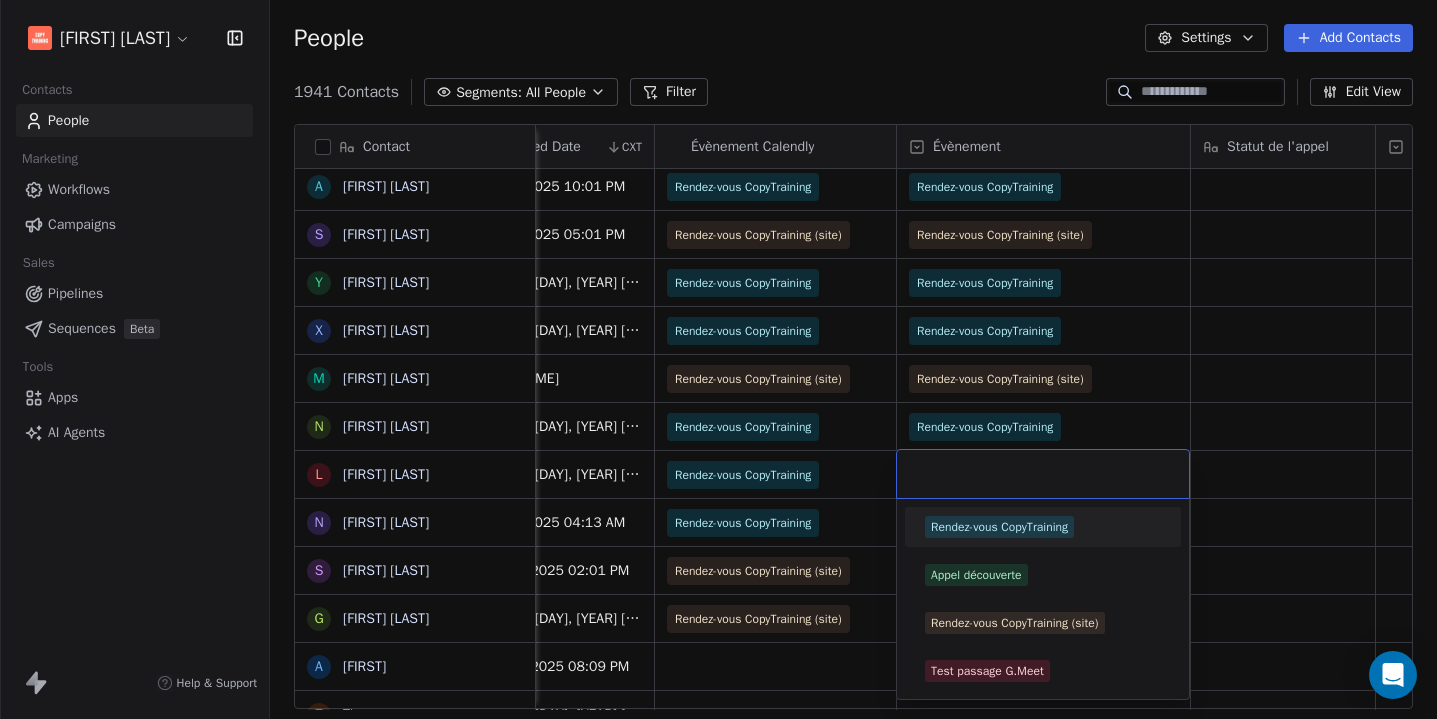 click on "Rendez-vous CopyTraining" at bounding box center [999, 527] 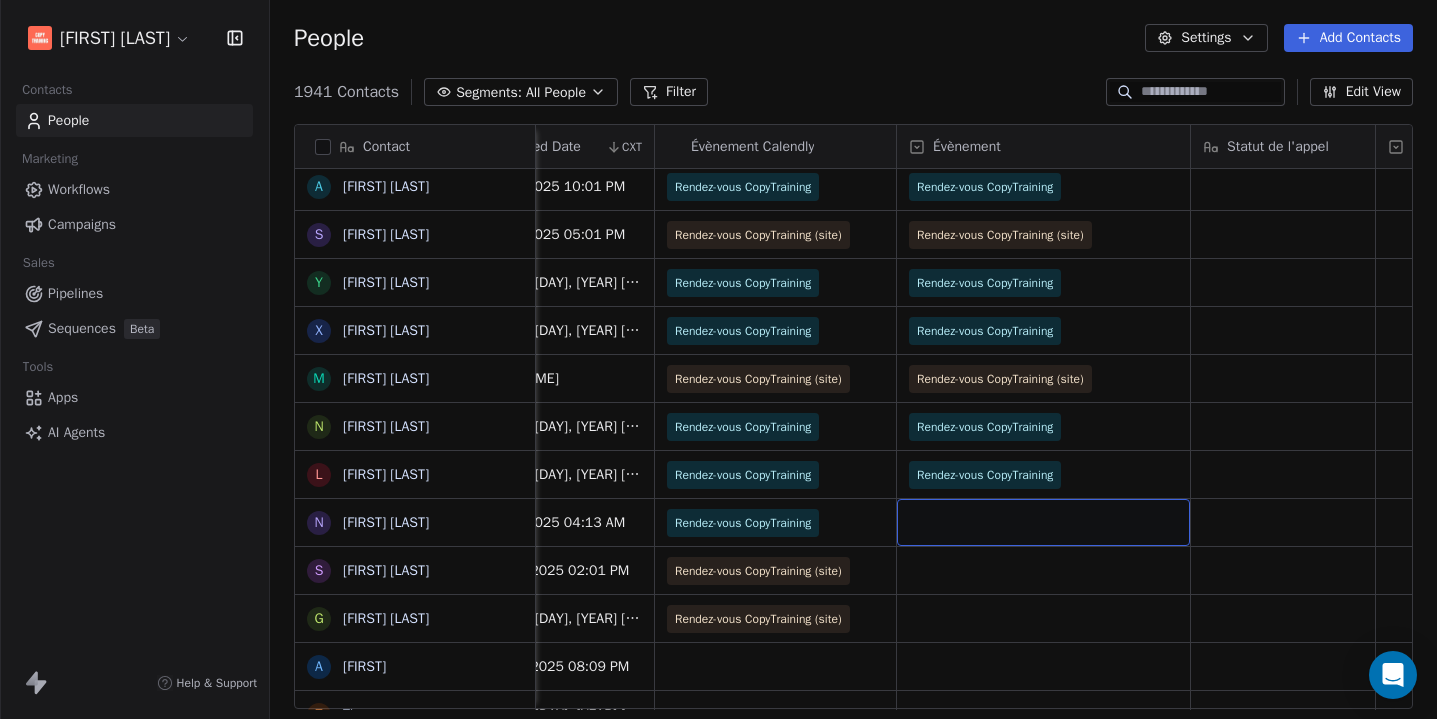 click at bounding box center (1043, 522) 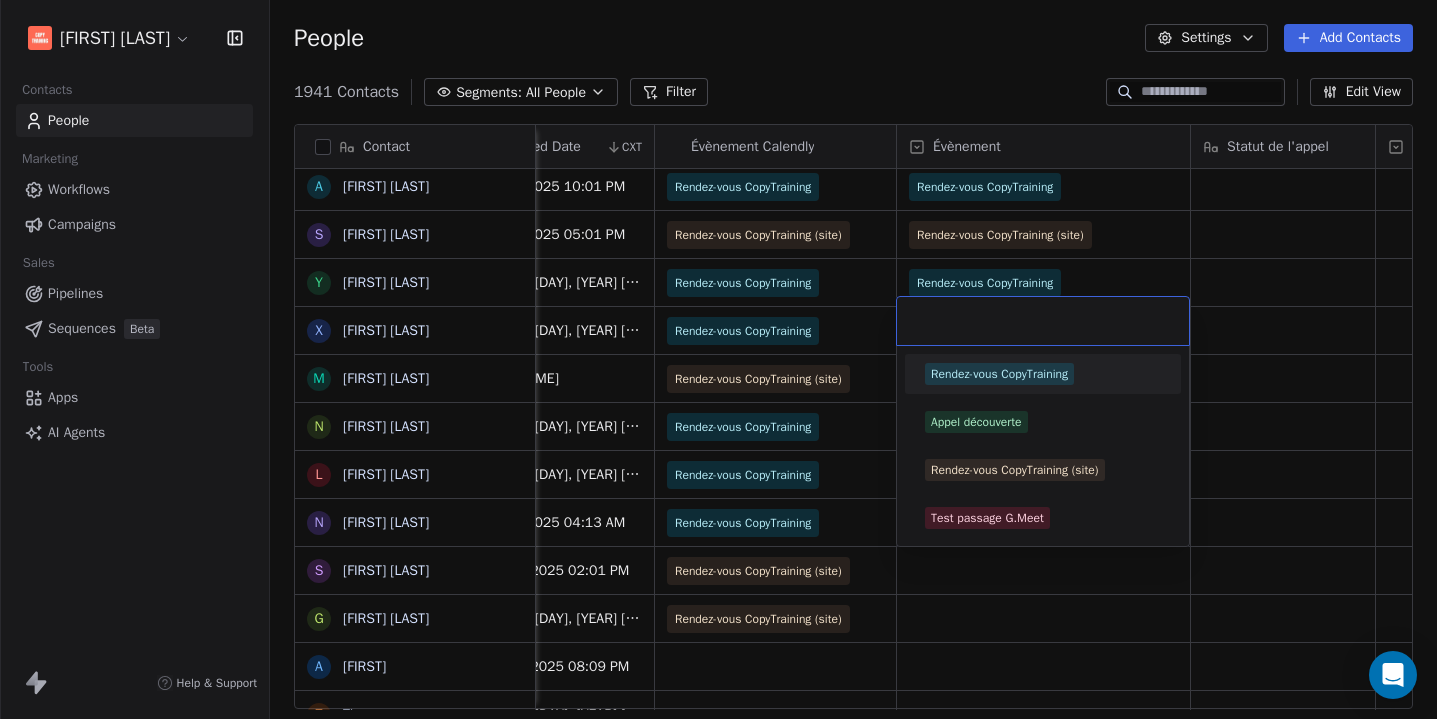 click on "Rendez-vous CopyTraining" at bounding box center [999, 374] 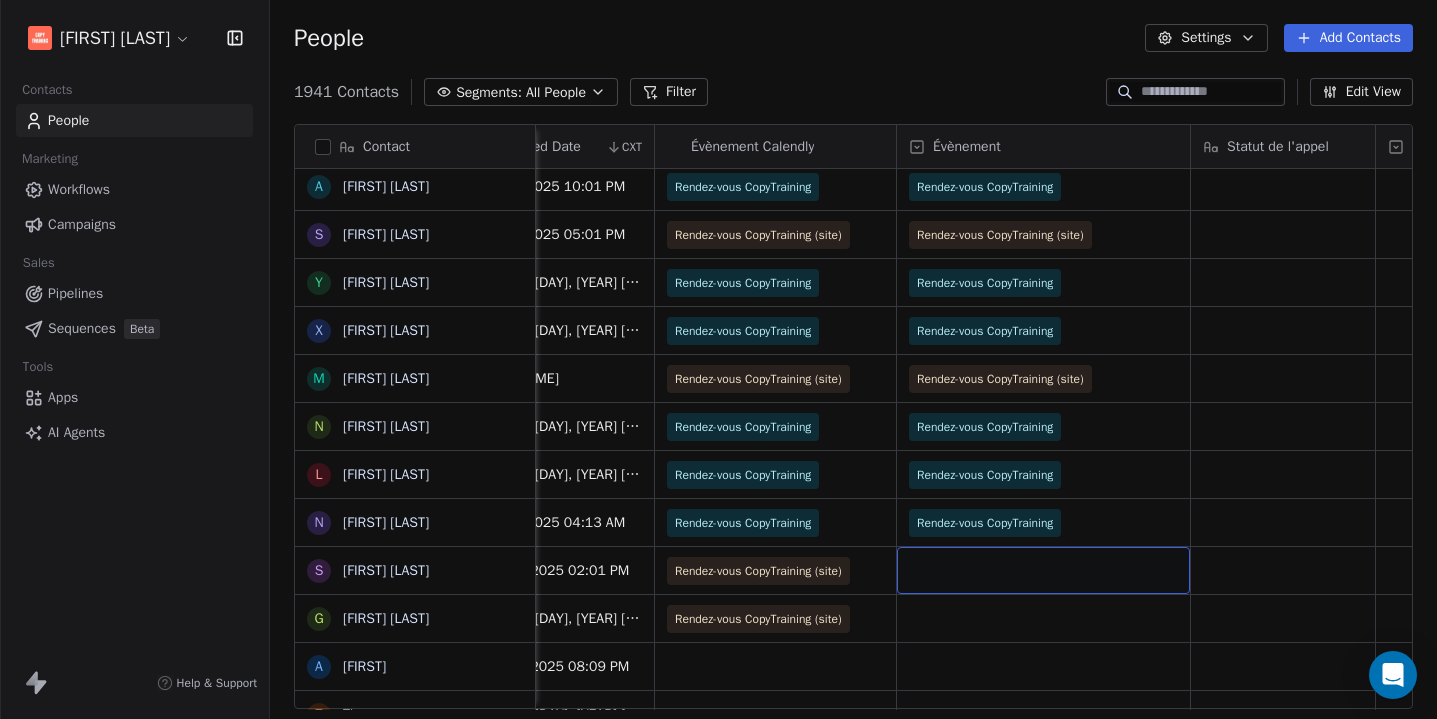 click at bounding box center [1043, 570] 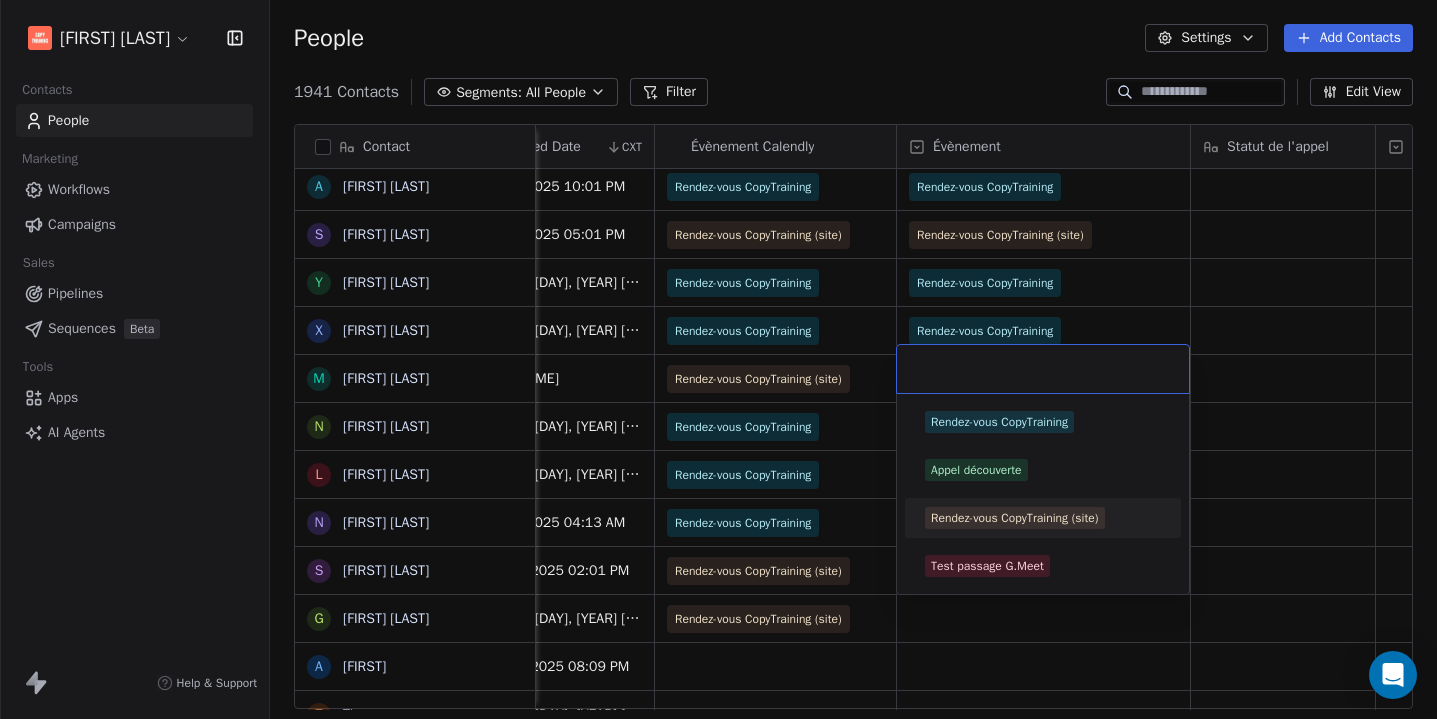 click on "Rendez-vous CopyTraining (site)" at bounding box center [1015, 518] 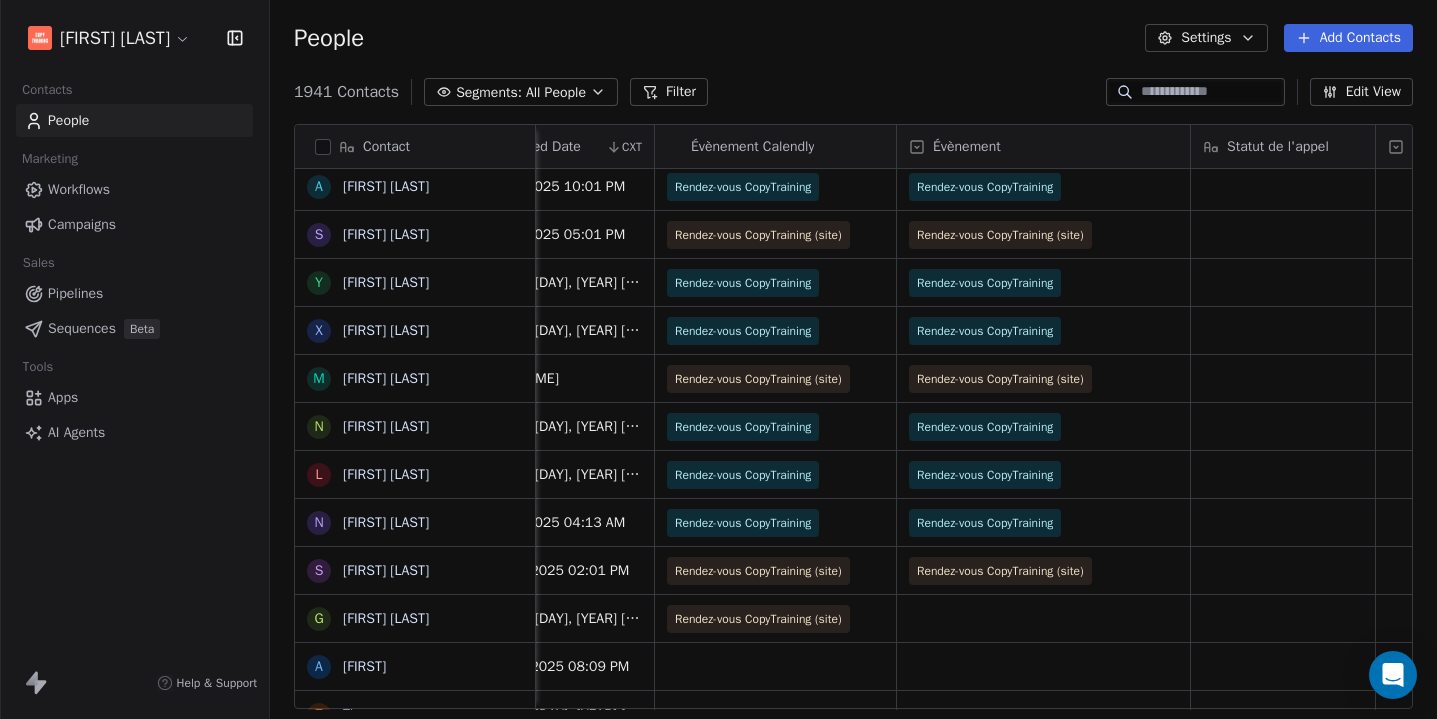 scroll, scrollTop: 607, scrollLeft: 0, axis: vertical 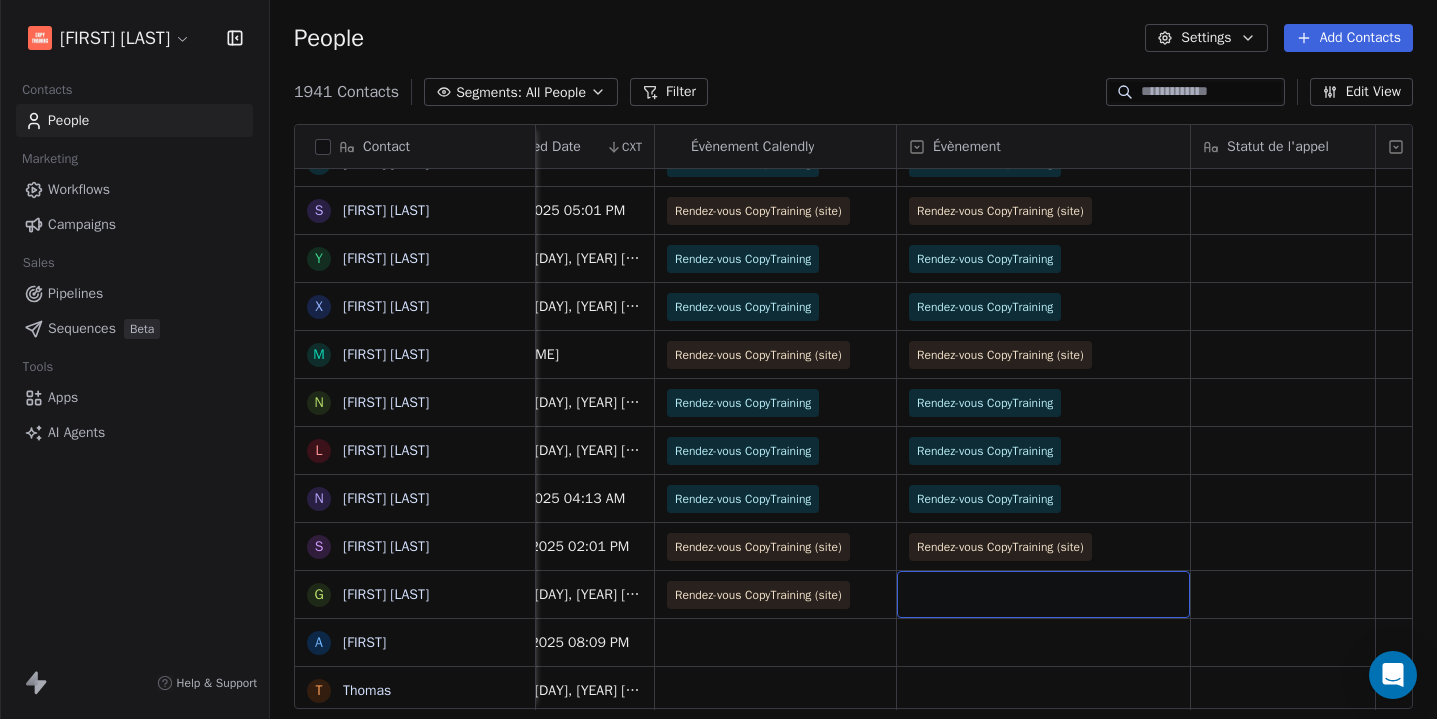 click at bounding box center (1043, 594) 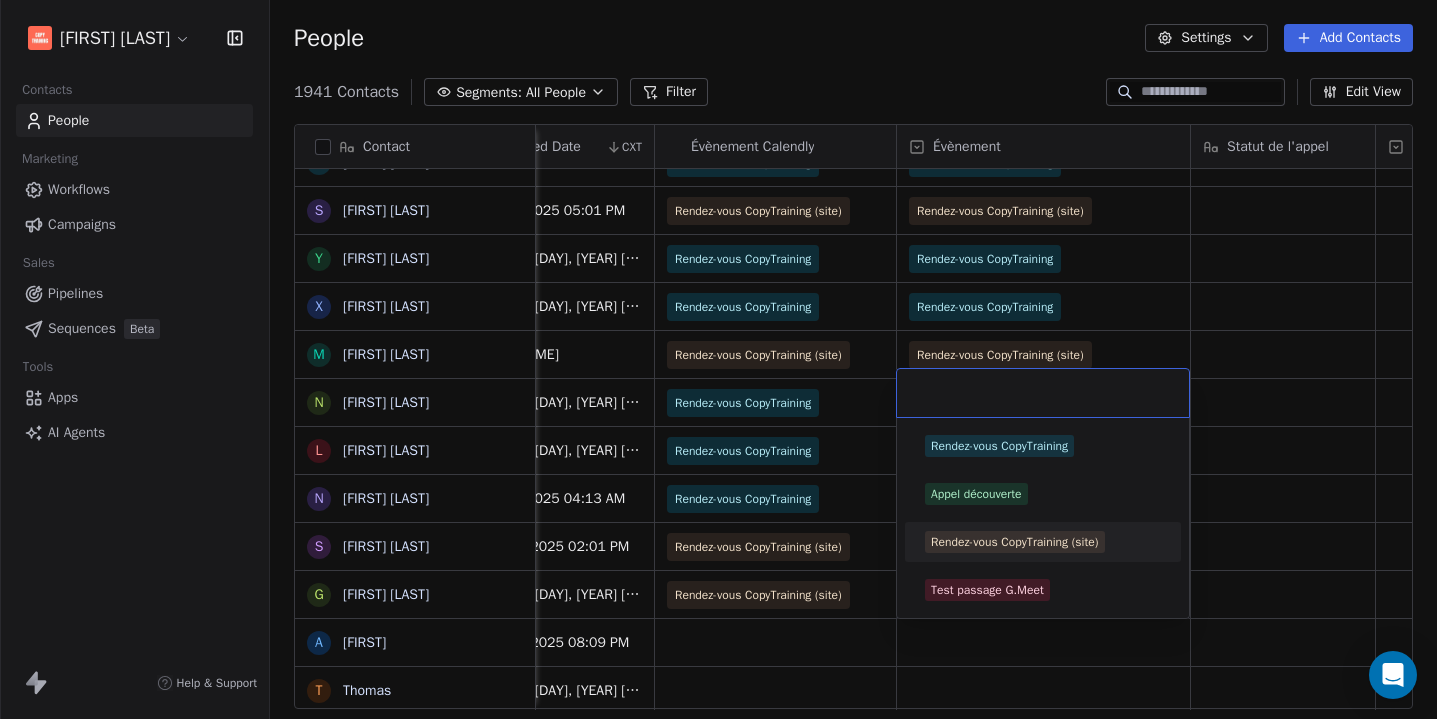 click on "Rendez-vous CopyTraining (site)" at bounding box center (1015, 542) 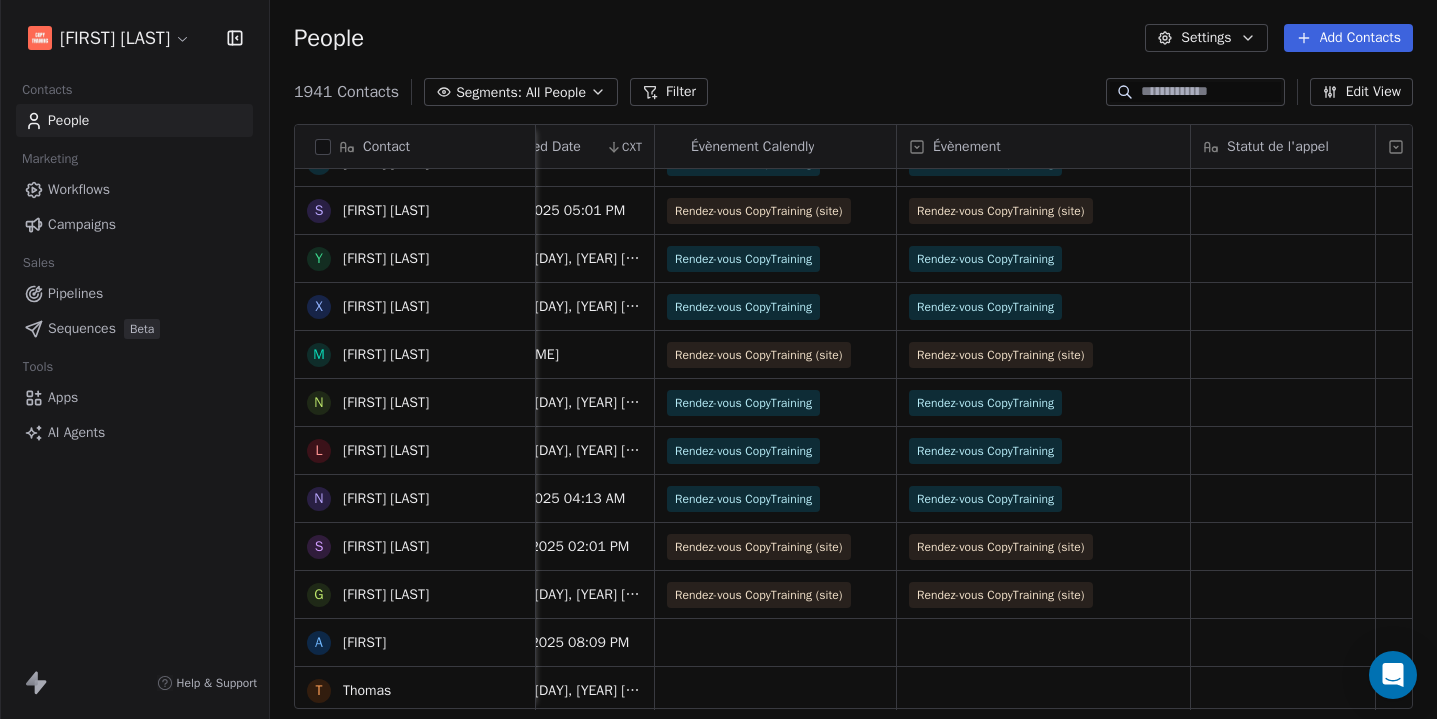 scroll, scrollTop: 786, scrollLeft: 0, axis: vertical 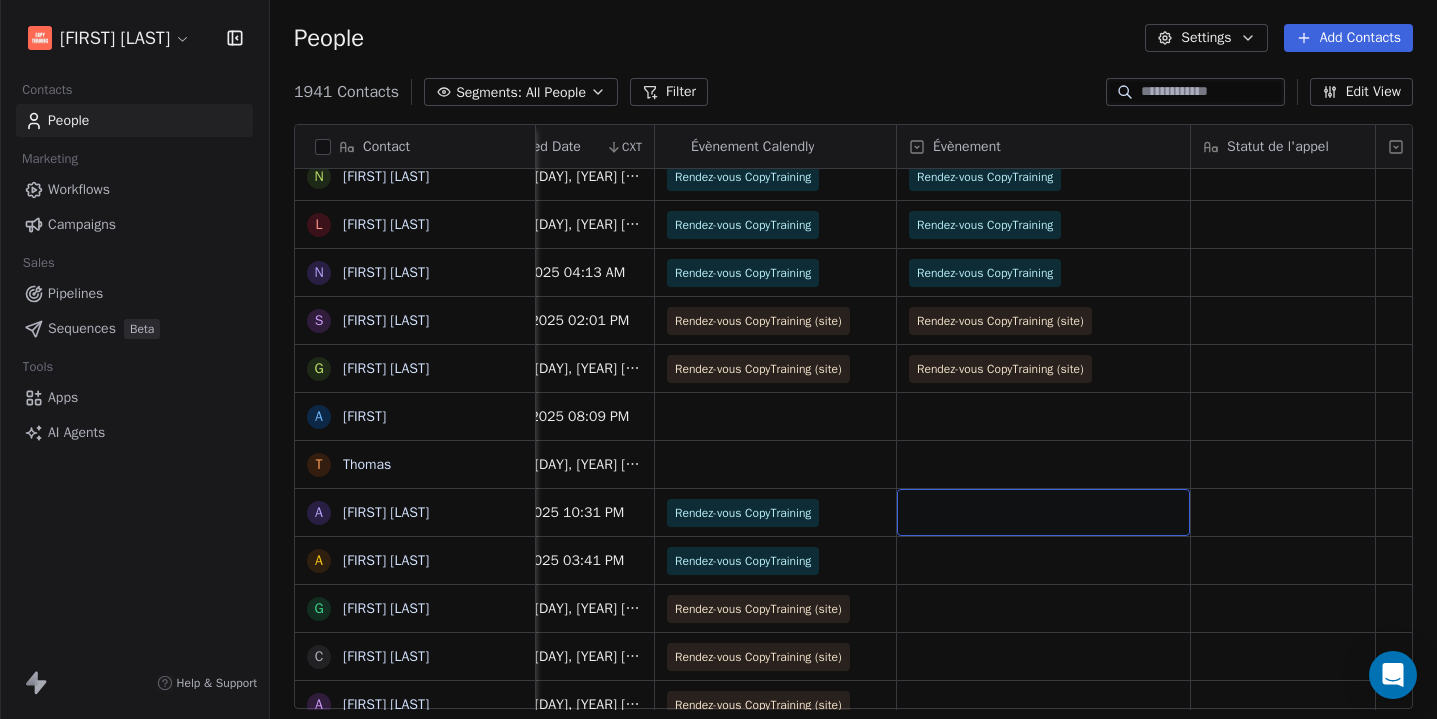 click at bounding box center (1043, 512) 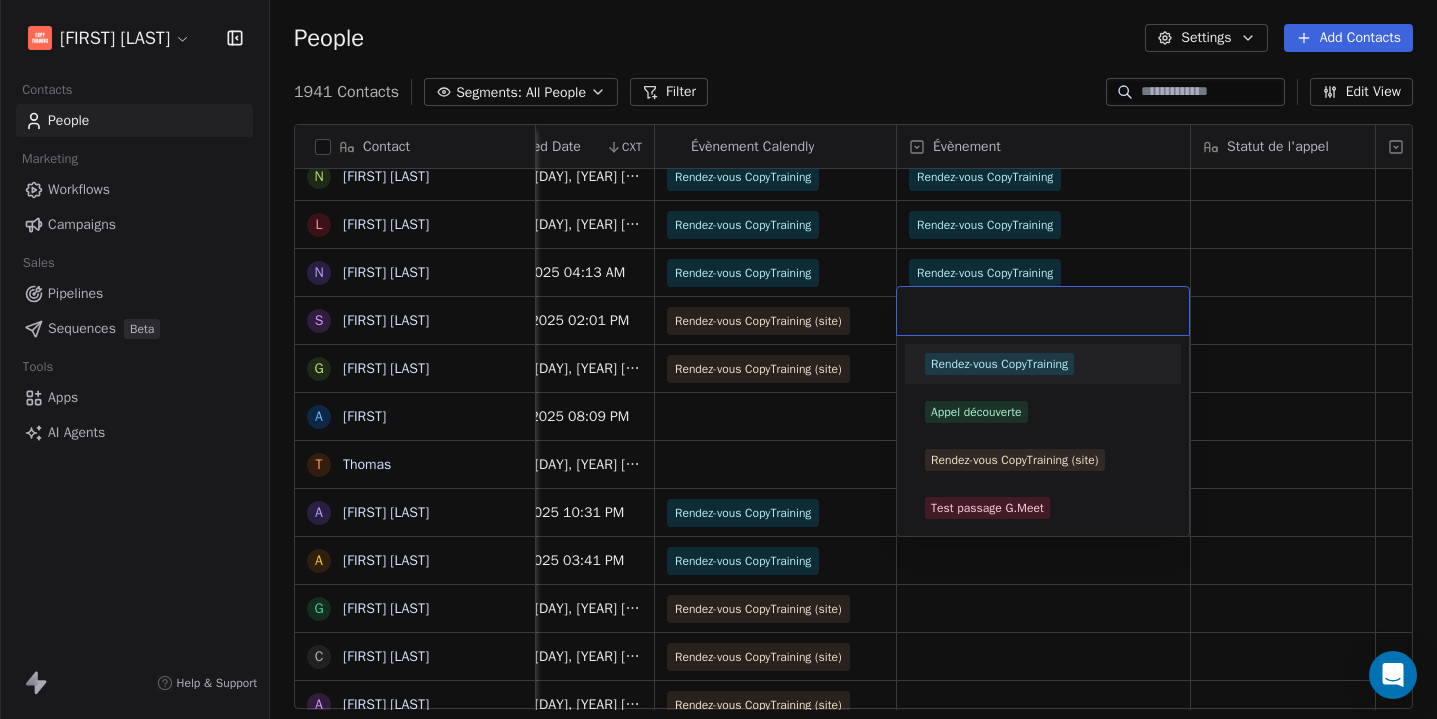 click on "Rendez-vous CopyTraining" at bounding box center [999, 364] 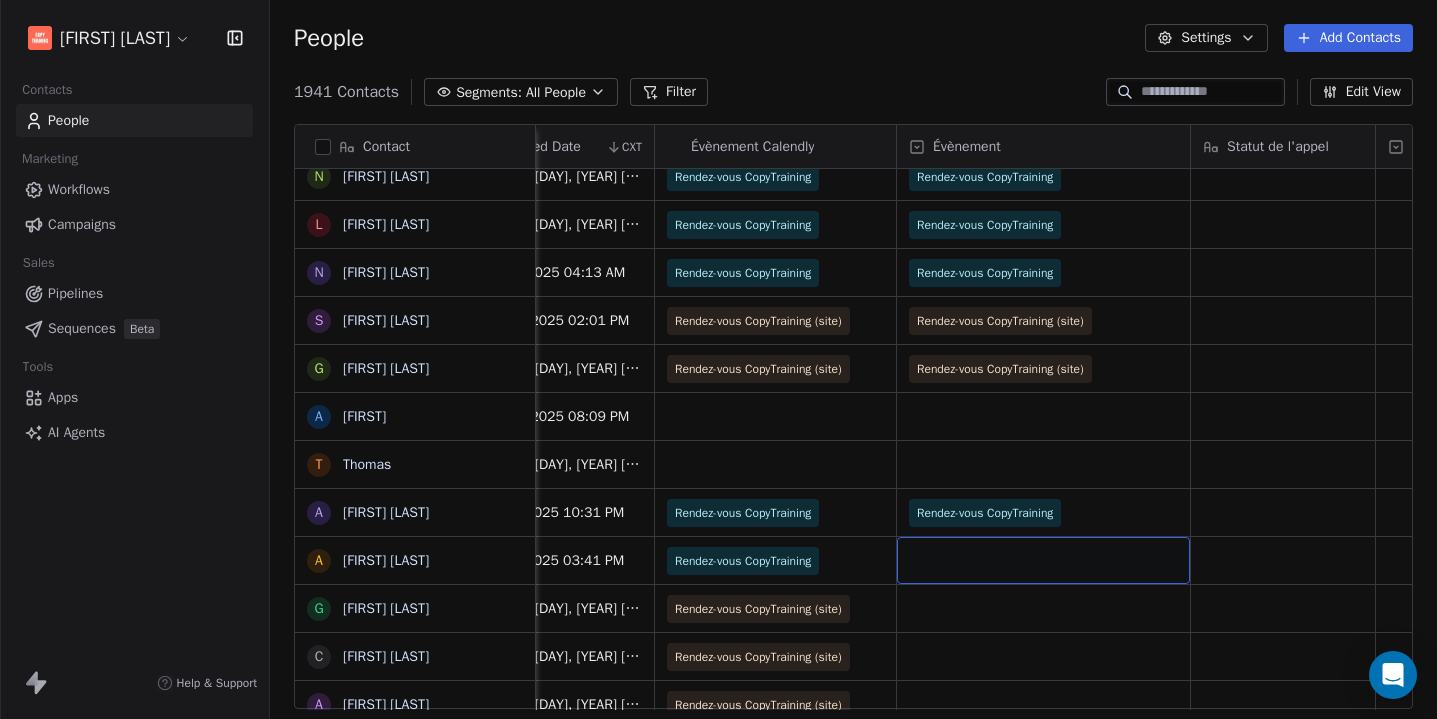 click at bounding box center (1043, 560) 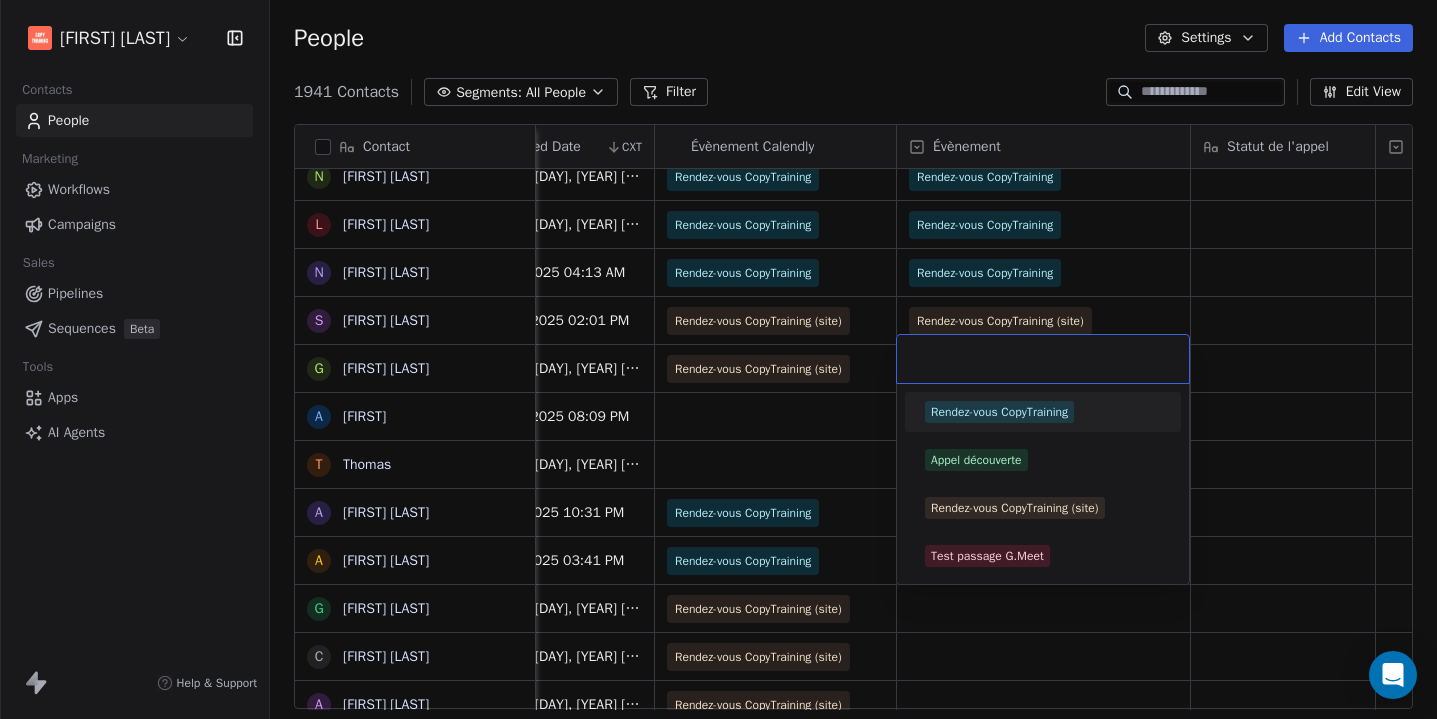 click on "Rendez-vous CopyTraining" at bounding box center (1043, 412) 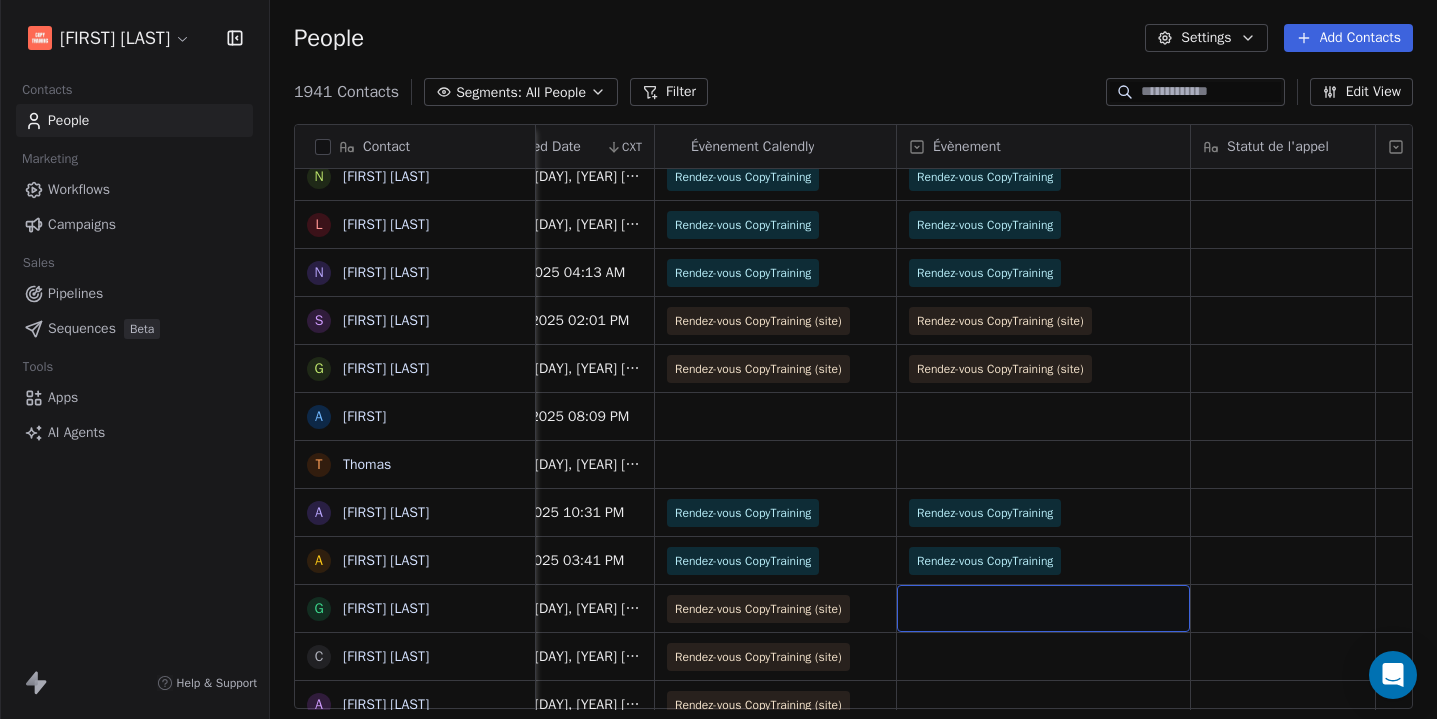 click at bounding box center [1043, 608] 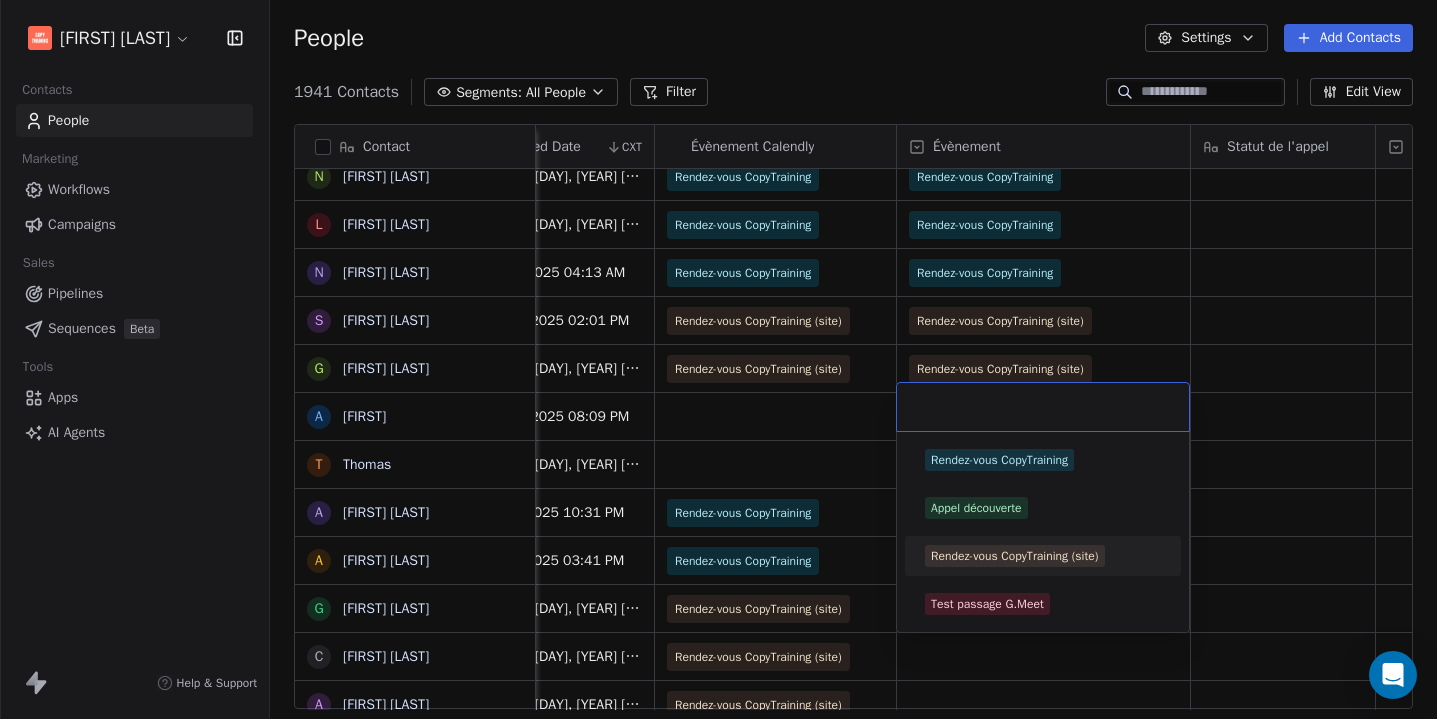 click on "Rendez-vous CopyTraining (site)" at bounding box center [1015, 556] 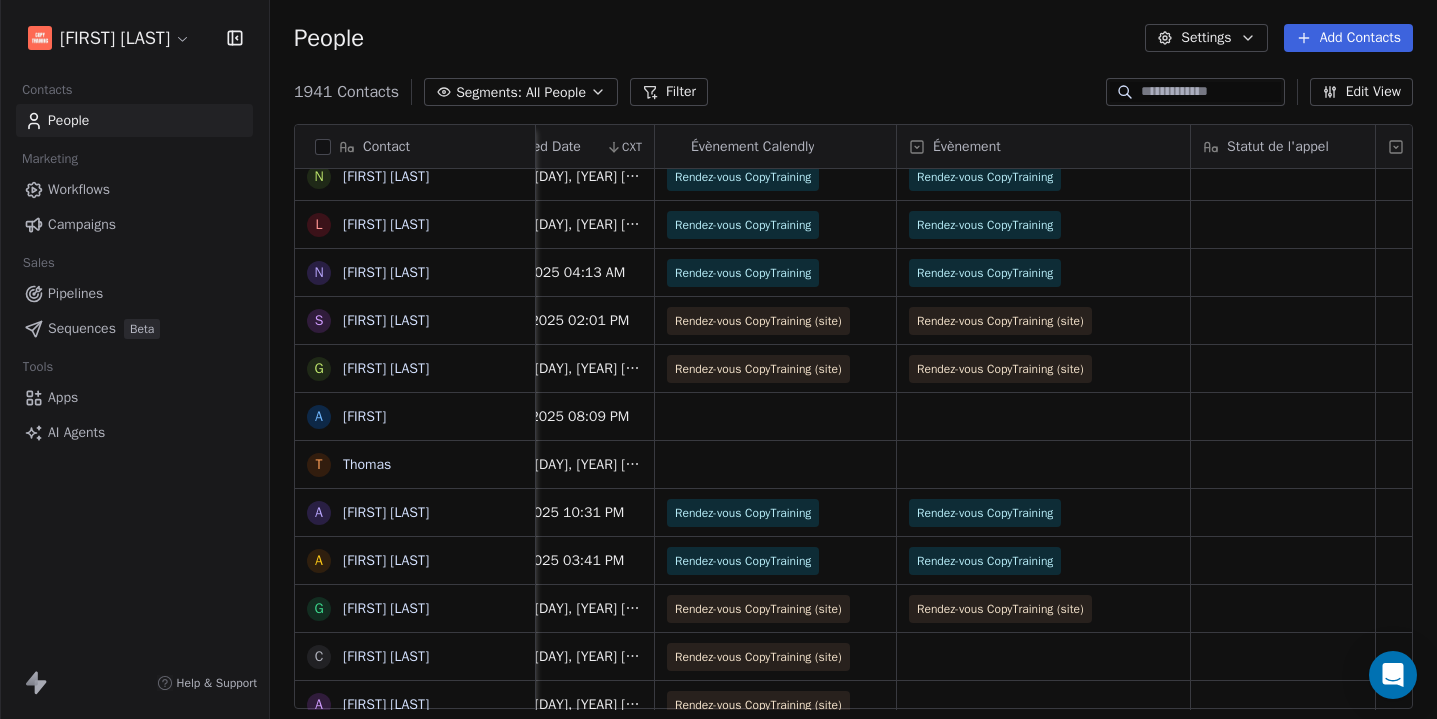 scroll, scrollTop: 847, scrollLeft: 0, axis: vertical 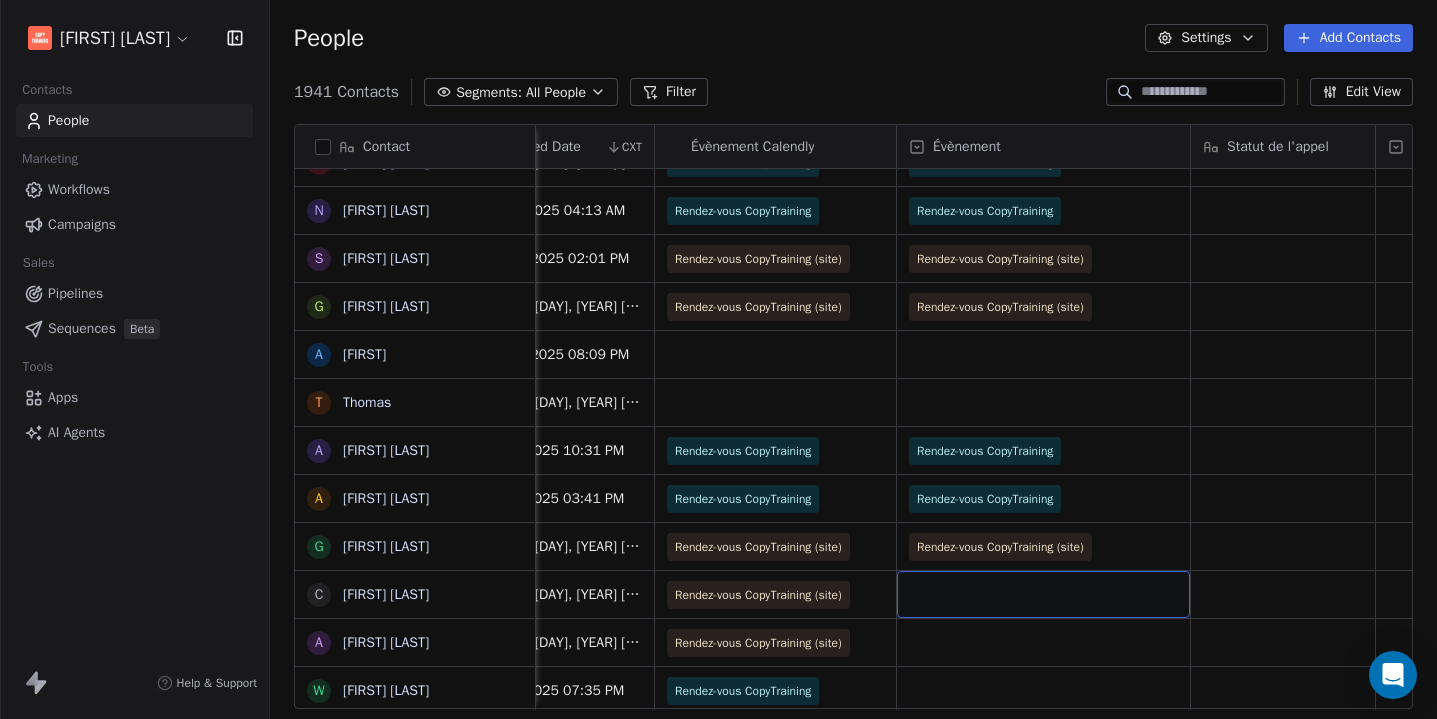 click at bounding box center (1043, 594) 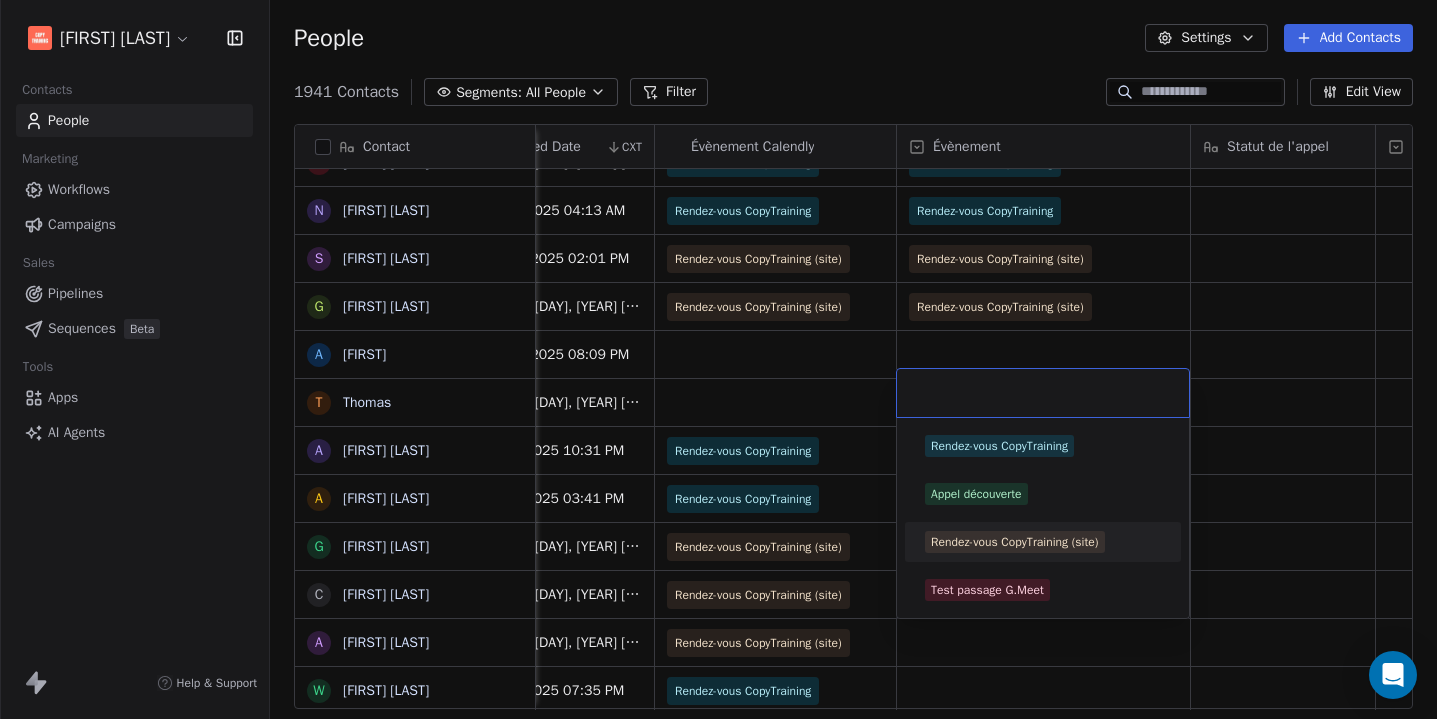 click on "Rendez-vous CopyTraining (site)" at bounding box center (1015, 542) 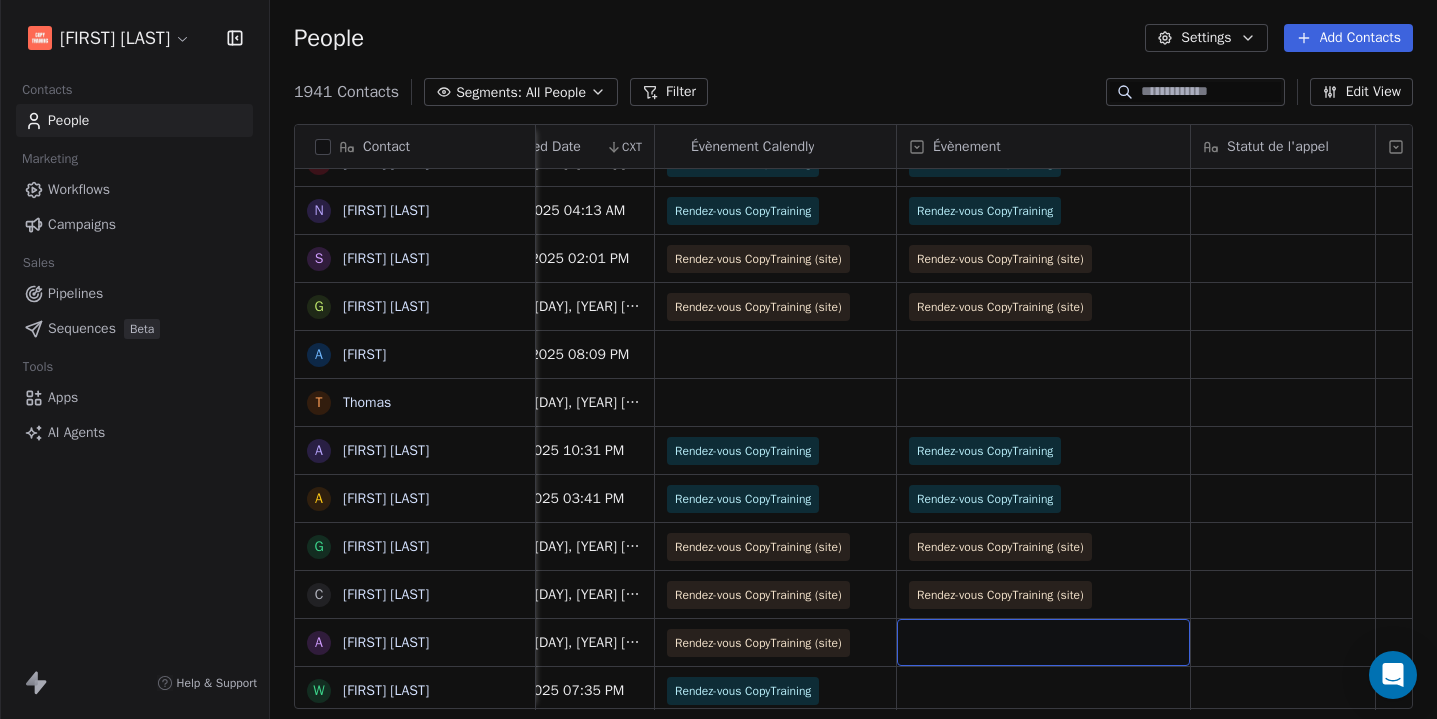 click at bounding box center [1043, 642] 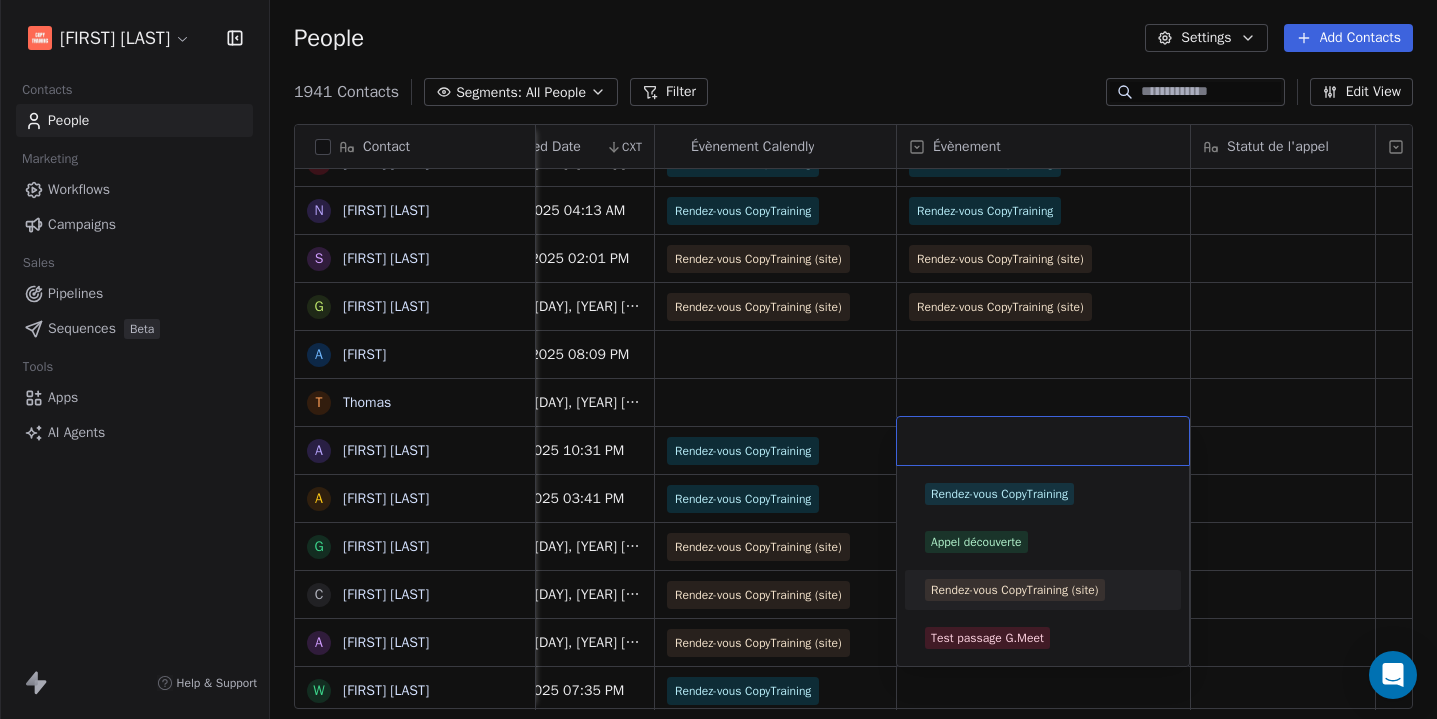click on "Rendez-vous CopyTraining (site)" at bounding box center (1015, 590) 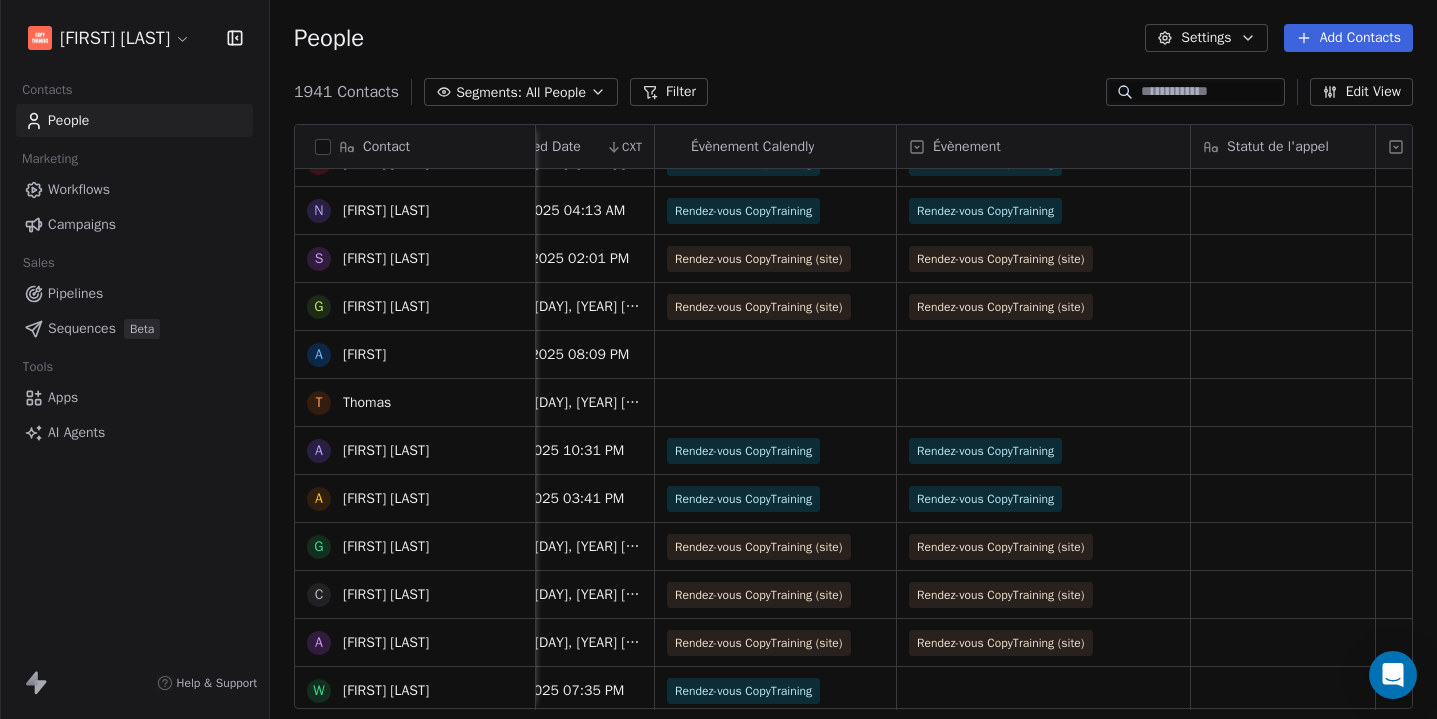 scroll, scrollTop: 1129, scrollLeft: 0, axis: vertical 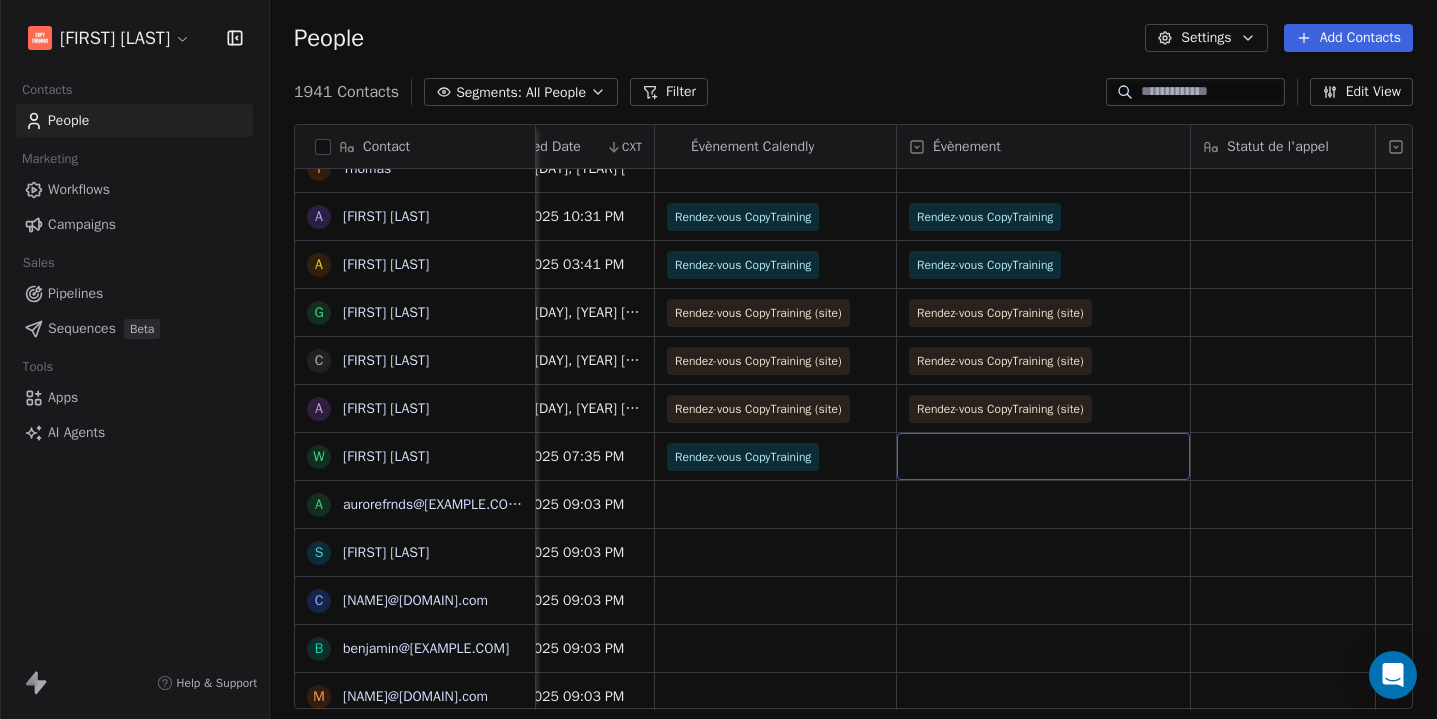 click at bounding box center (1043, 456) 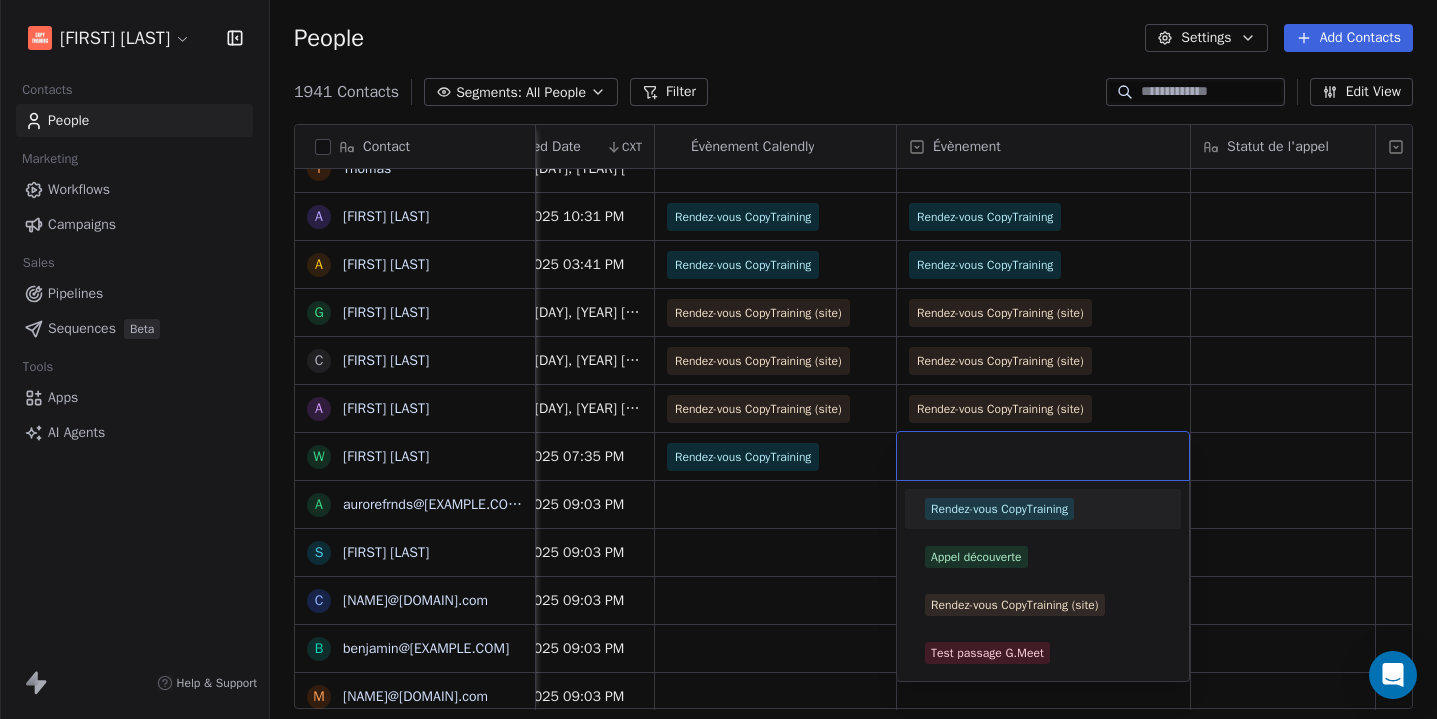 click on "Rendez-vous CopyTraining" at bounding box center (999, 509) 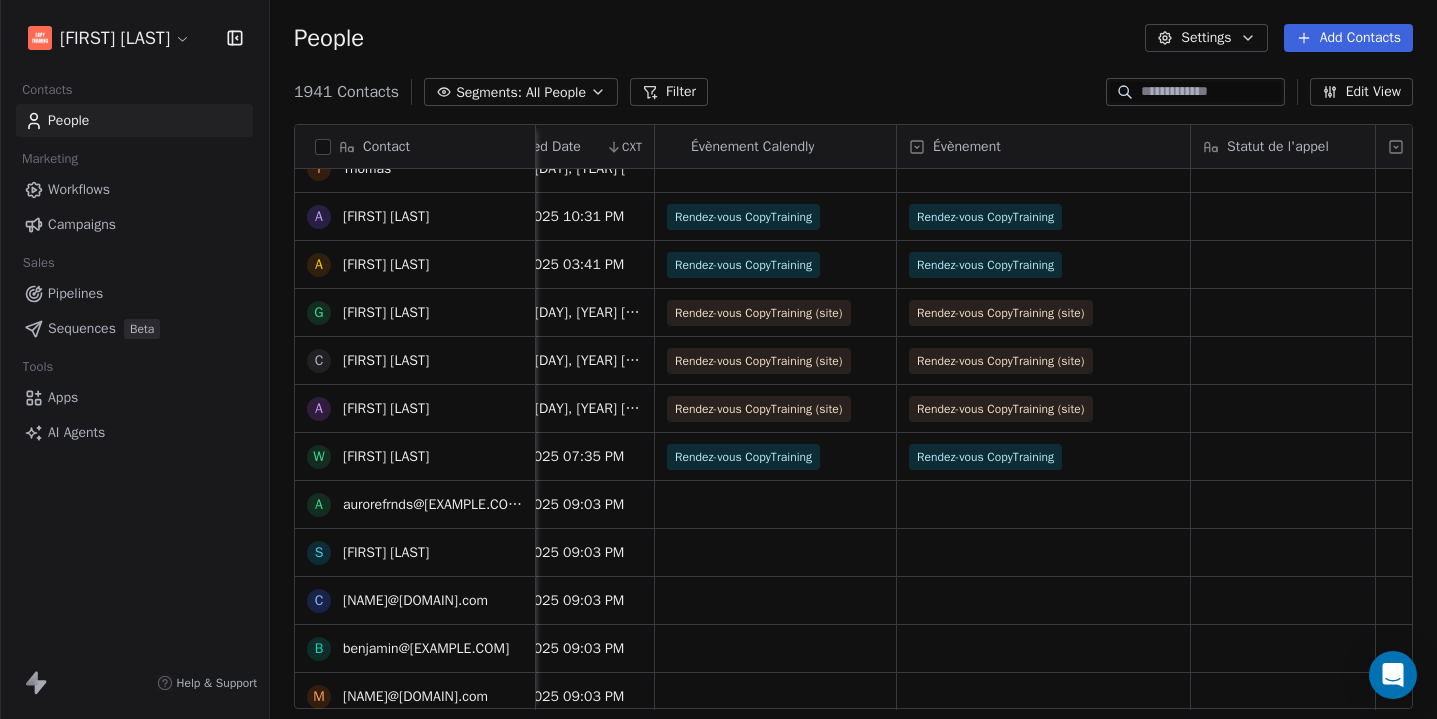 scroll, scrollTop: 1479, scrollLeft: 0, axis: vertical 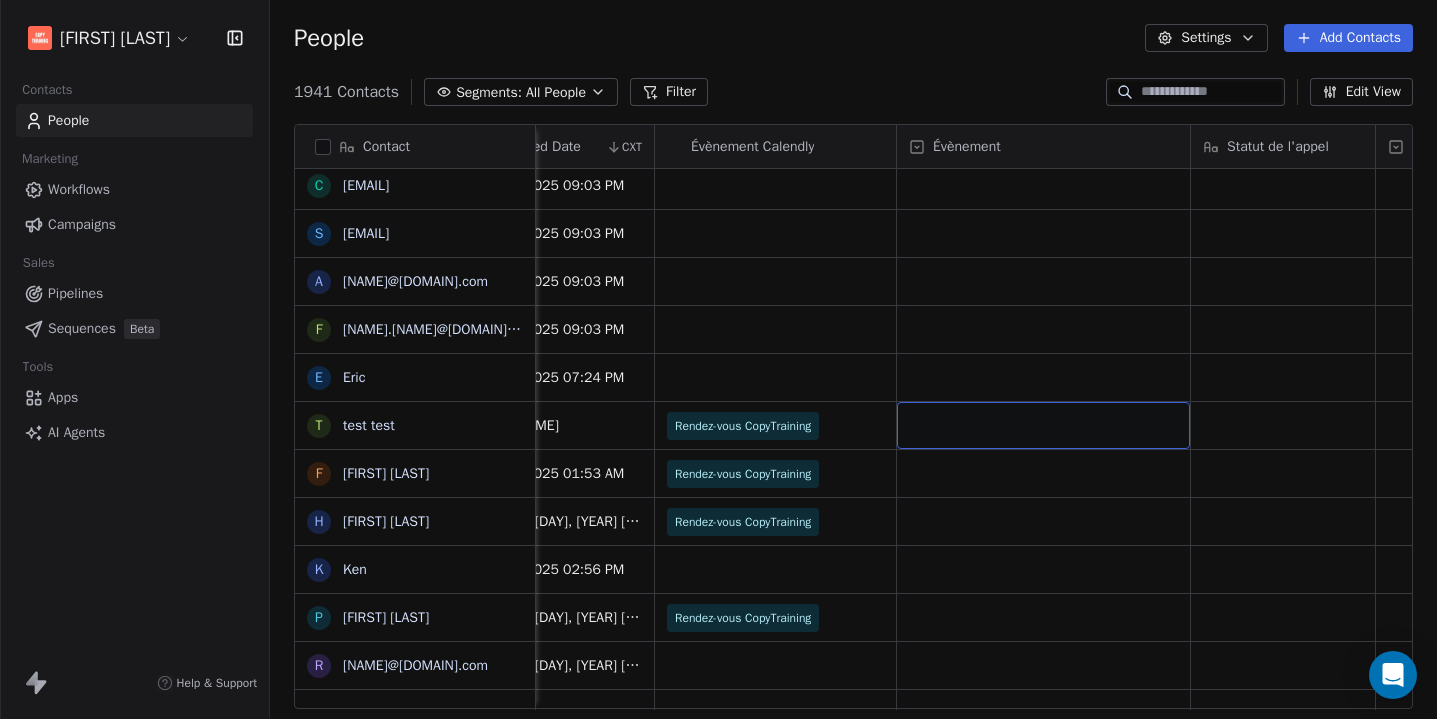 click at bounding box center [1043, 425] 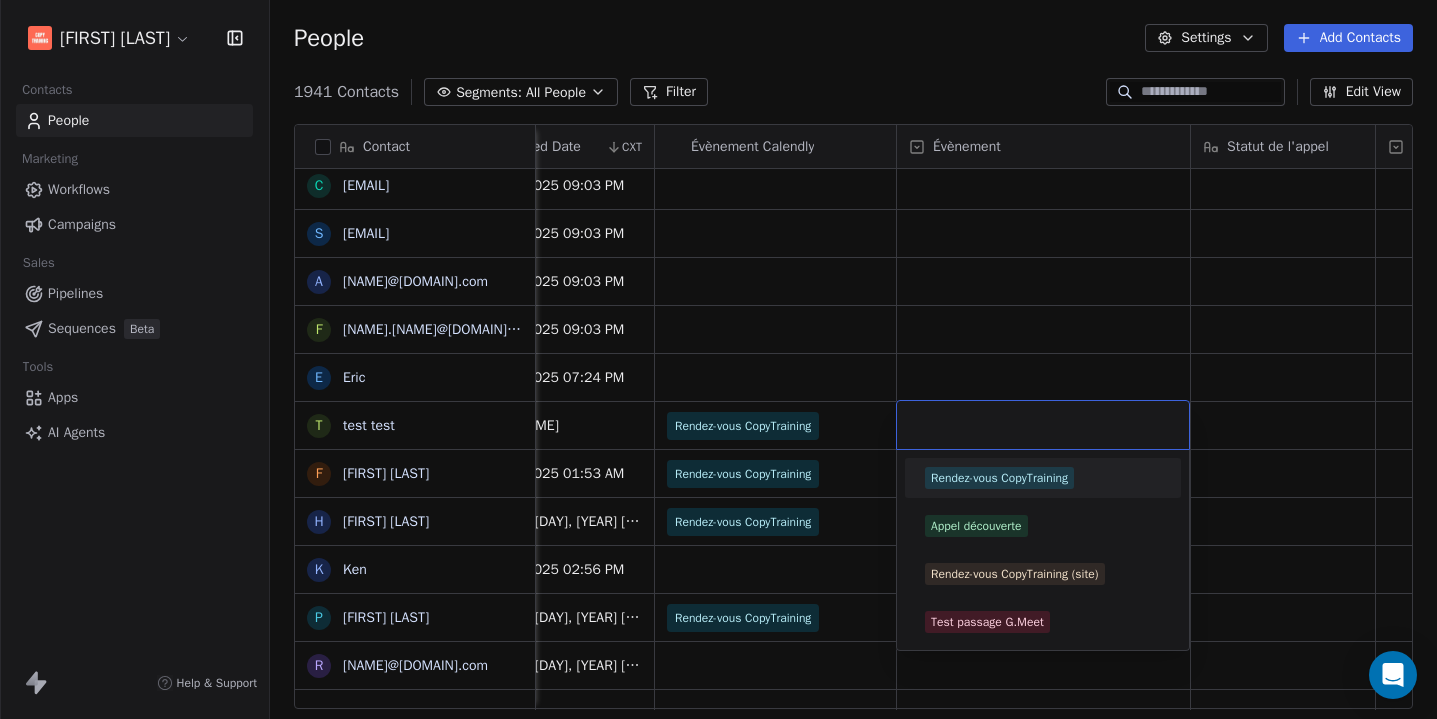 click on "Rendez-vous CopyTraining" at bounding box center [999, 478] 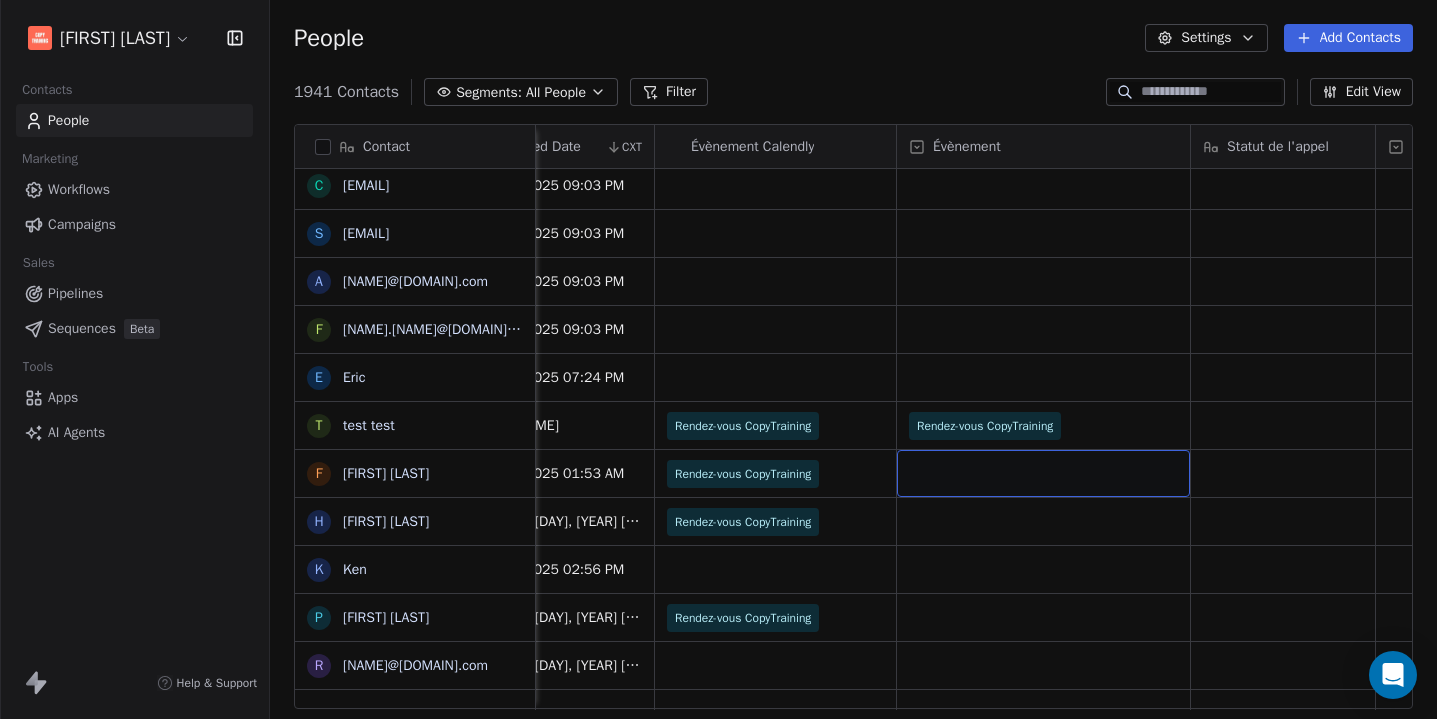 click at bounding box center (1043, 473) 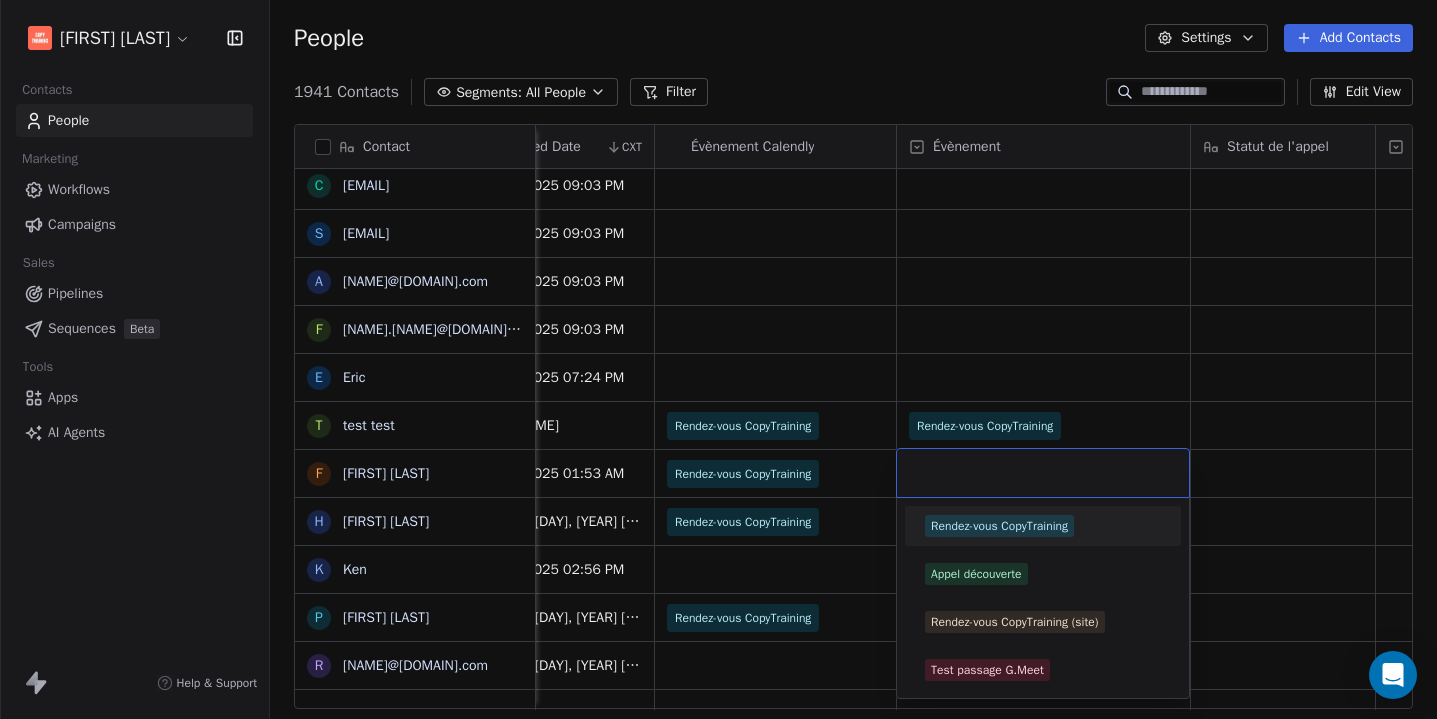 click on "Rendez-vous CopyTraining" at bounding box center [999, 526] 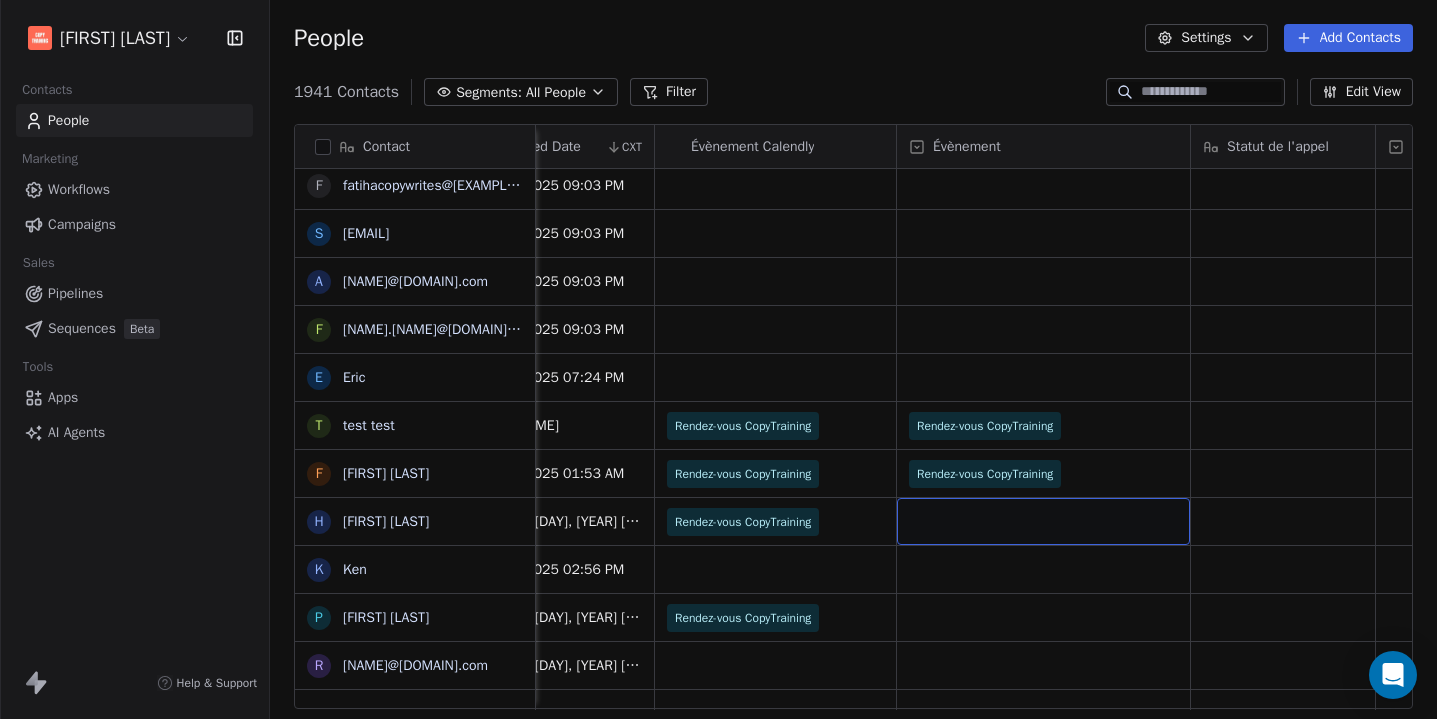 click at bounding box center (1043, 521) 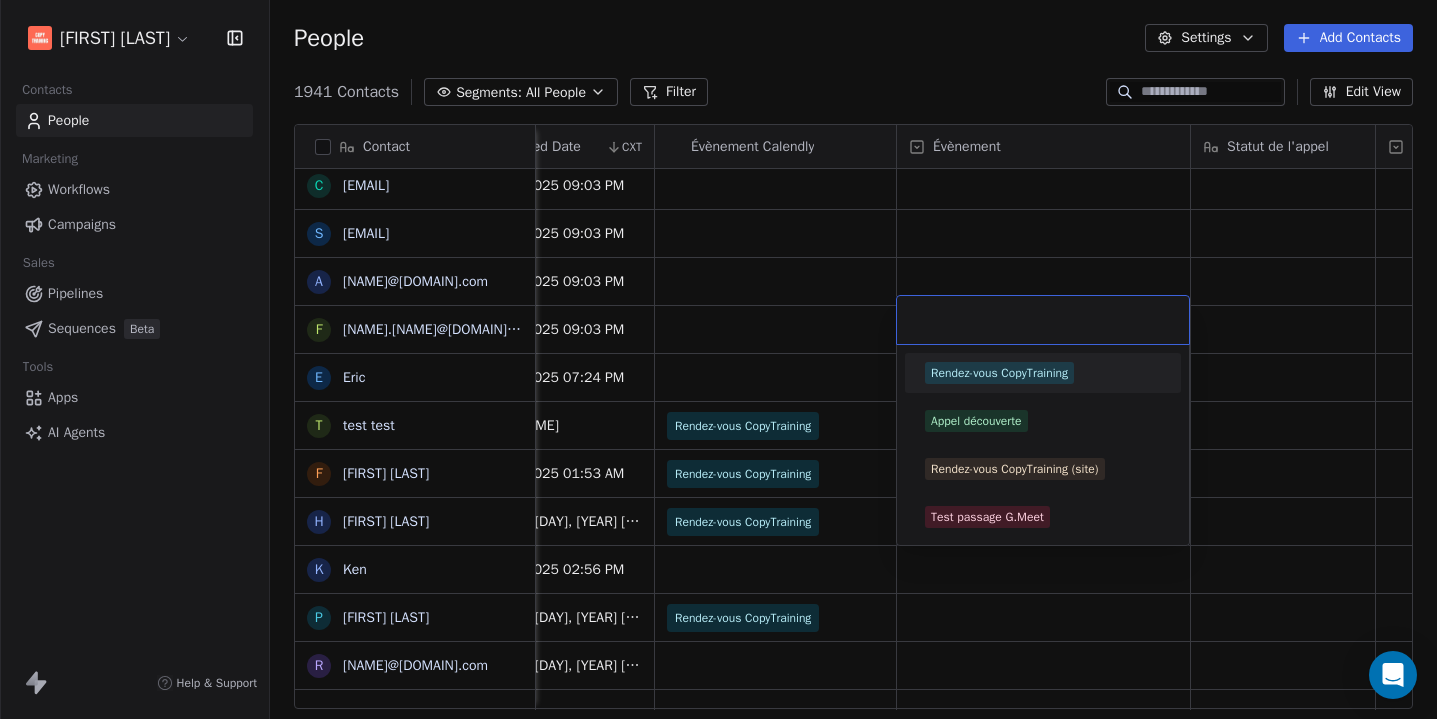click on "Rendez-vous CopyTraining" at bounding box center [999, 373] 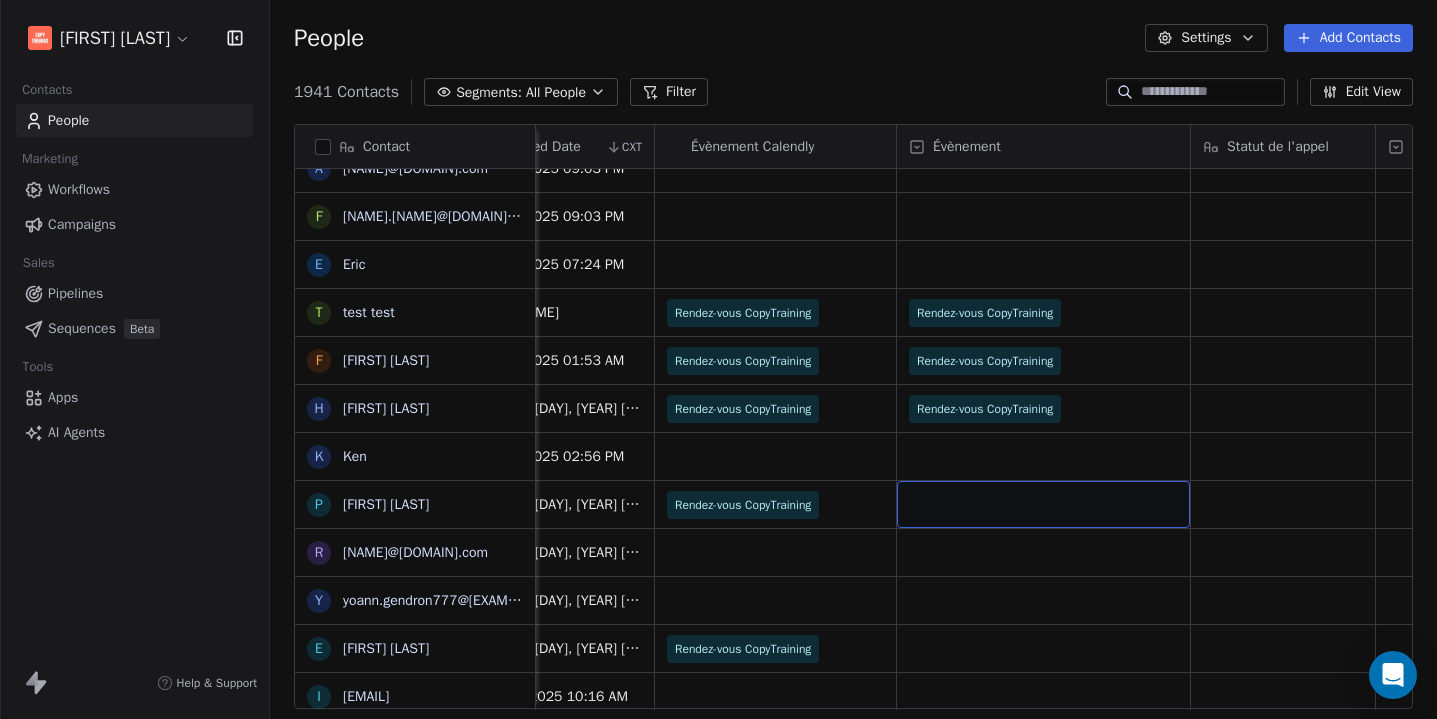 click at bounding box center (1043, 504) 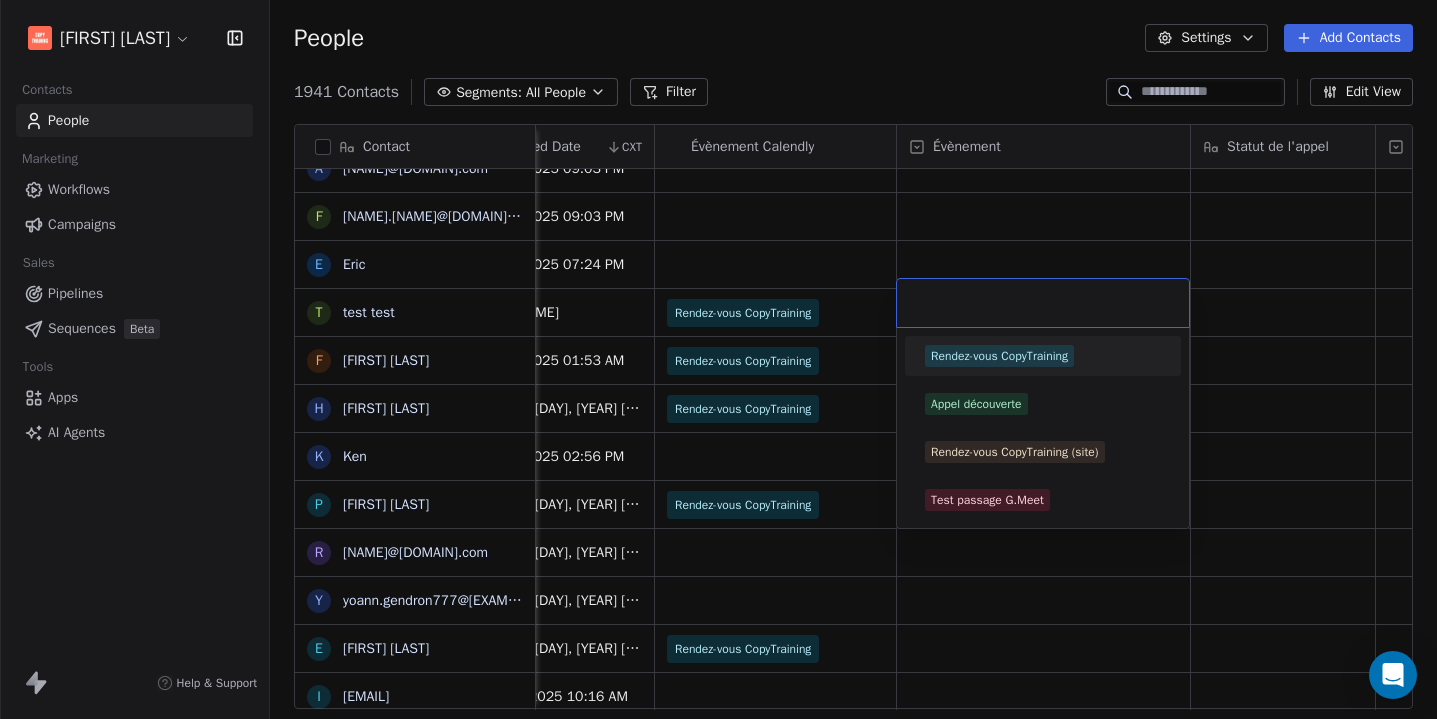 click on "Rendez-vous CopyTraining" at bounding box center [999, 356] 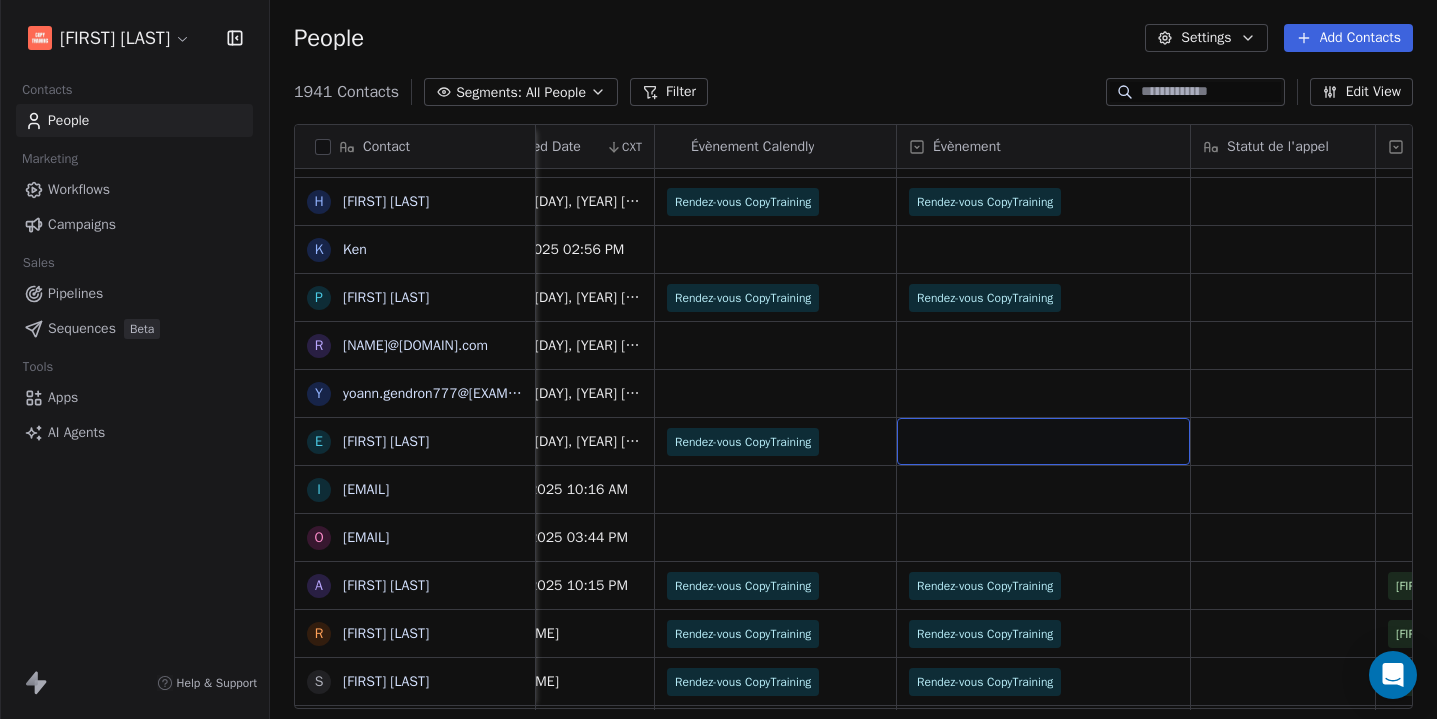 click at bounding box center (1043, 441) 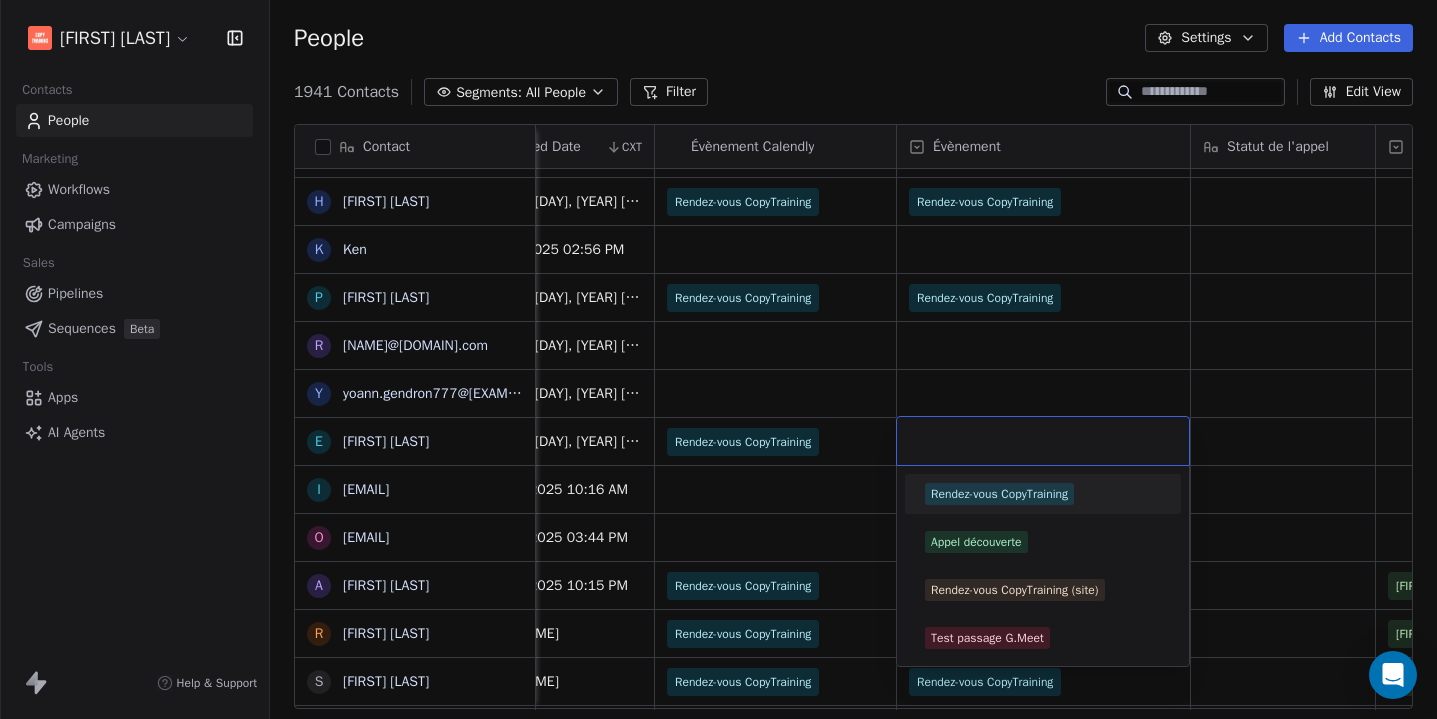 click on "Rendez-vous CopyTraining" at bounding box center (999, 494) 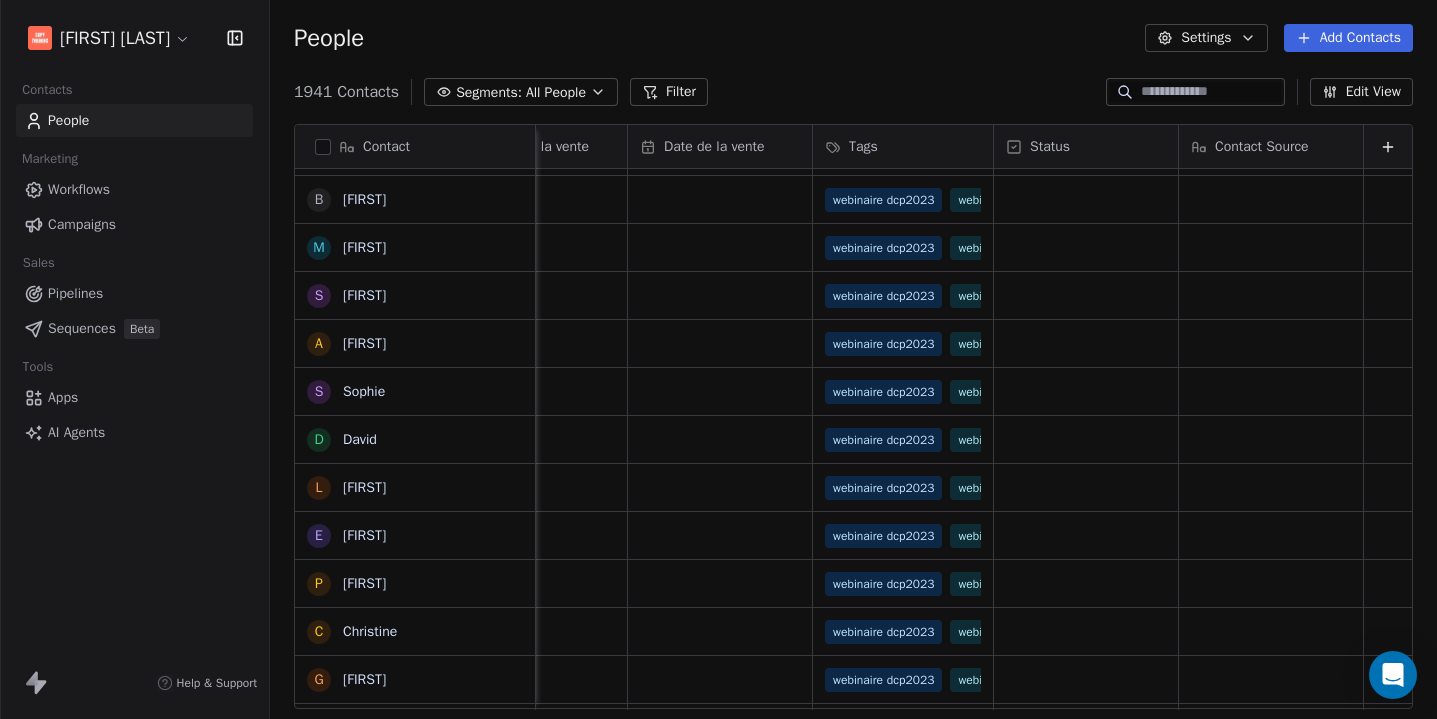 click on "Tags" at bounding box center (901, 147) 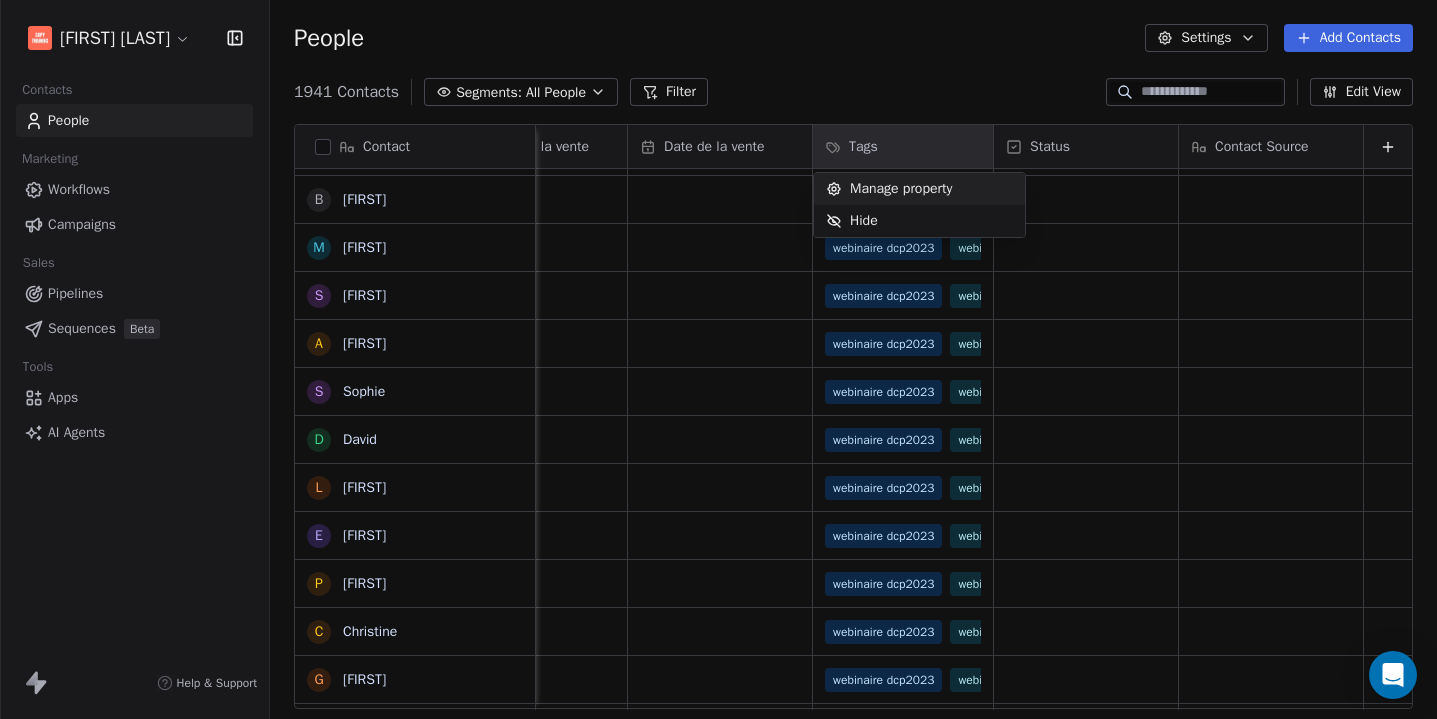click on "[FIRST] [LAST] Contacts People Marketing Workflows Campaigns Sales Pipelines Sequences Beta Tools Apps AI Agents Help & Support People Settings Add Contacts [NUMBER] Contacts Segments: All People Filter Edit View Tag Add to Sequence Export Contact L [FIRST] [LAST] M [FIRST] M [FIRST] M [FIRST] V [FIRST] V [FIRST] ? ?[FIRST] [LAST] F [FIRST] G [FIRST] G [FIRST] I [FIRST] M [FIRST] M [FIRST] M [FIRST] j [FIRST] S [FIRST] B [FIRST] C [FIRST] V [FIRST] M [FIRST] N [FIRST] W [FIRST] E [FIRST] B [FIRST] M [FIRST] S [FIRST] A [FIRST] S [FIRST] D [FIRST] L [FIRST] E [FIRST] P [FIRST] C [FIRST] G [FIRST] L [FIRST] C [FIRST] E [FIRST] [FIRST] [LAST] L [FIRST] V [FIRST] B [FIRST] F [FIRST] N [FIRST] O [FIRST] A [FIRST] H [FIRST] S [FIRST] [LAST] C [FIRST] M [FIRST] M [FIRST] C [FIRST] [FIRST] F [FIRST] [FIRST] M [FIRST] [FIRST]-[FIRST] [LAST] Objection(s) Raison de non-vente À relancer le Valeur de la vente Date de la vente Tags Status Contact Source webinaire dcp[YEAR] [MONTH] [YEAR] - inscrit webinaire dcp[YEAR] [MONTH] [YEAR] - inscrit webinaire dcp[YEAR] [MONTH] [YEAR] - inscrit webinaire dcp[YEAR] [MONTH] [YEAR] - inscrit" at bounding box center [718, 359] 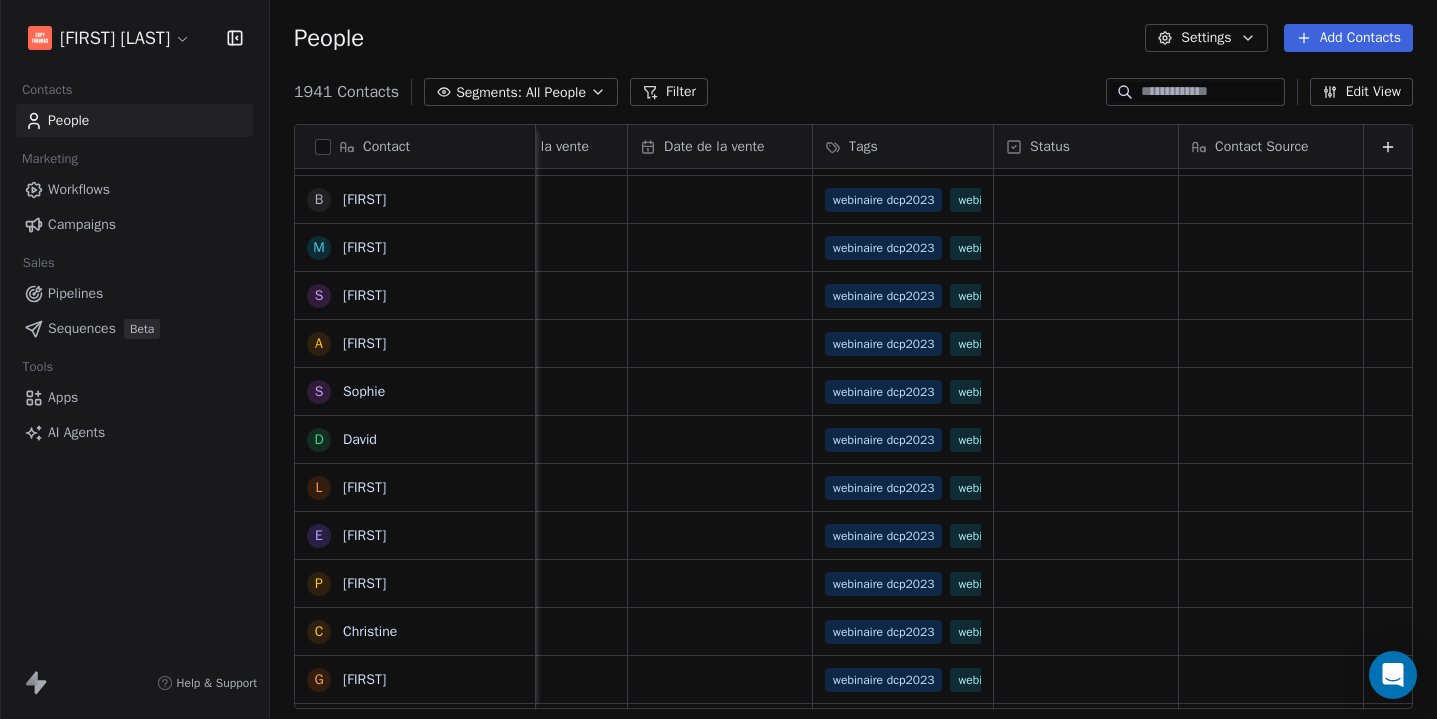 click on "Filter" at bounding box center (669, 92) 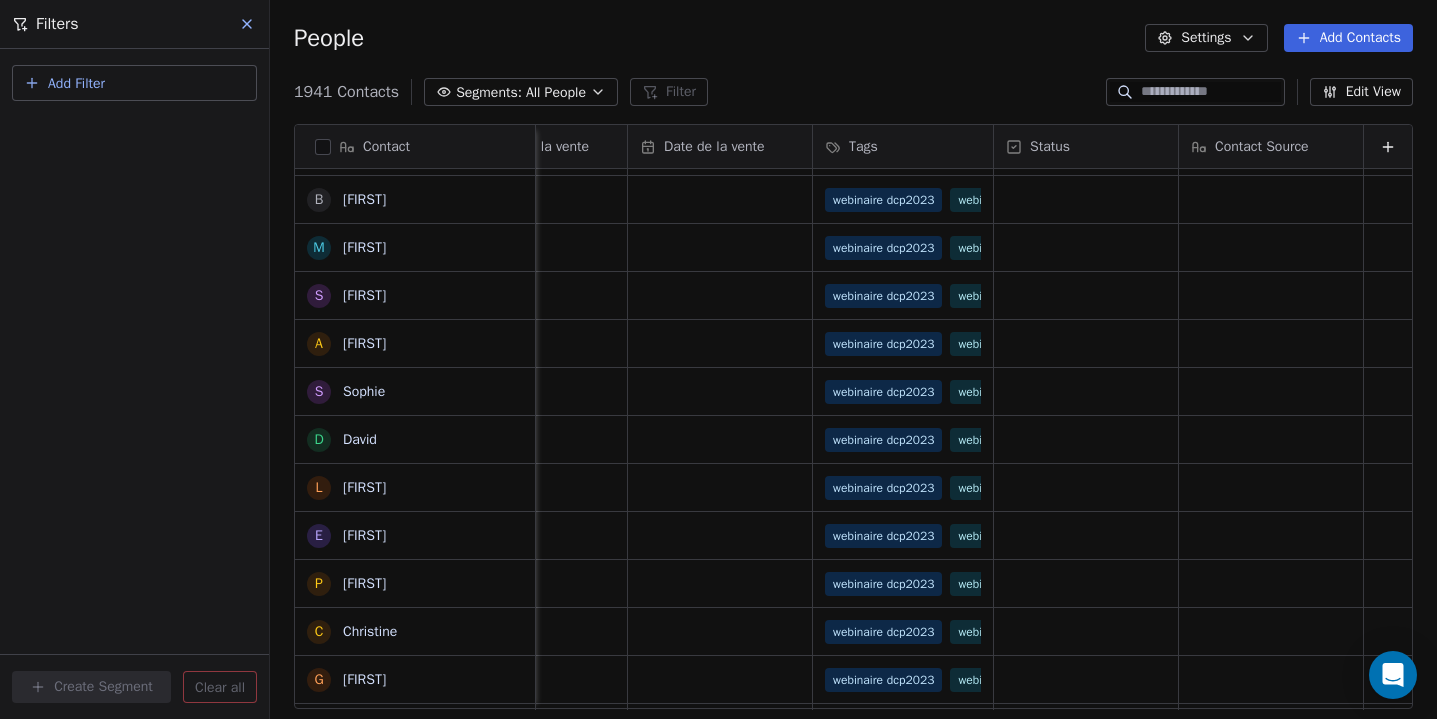 click on "Add Filter" at bounding box center [76, 83] 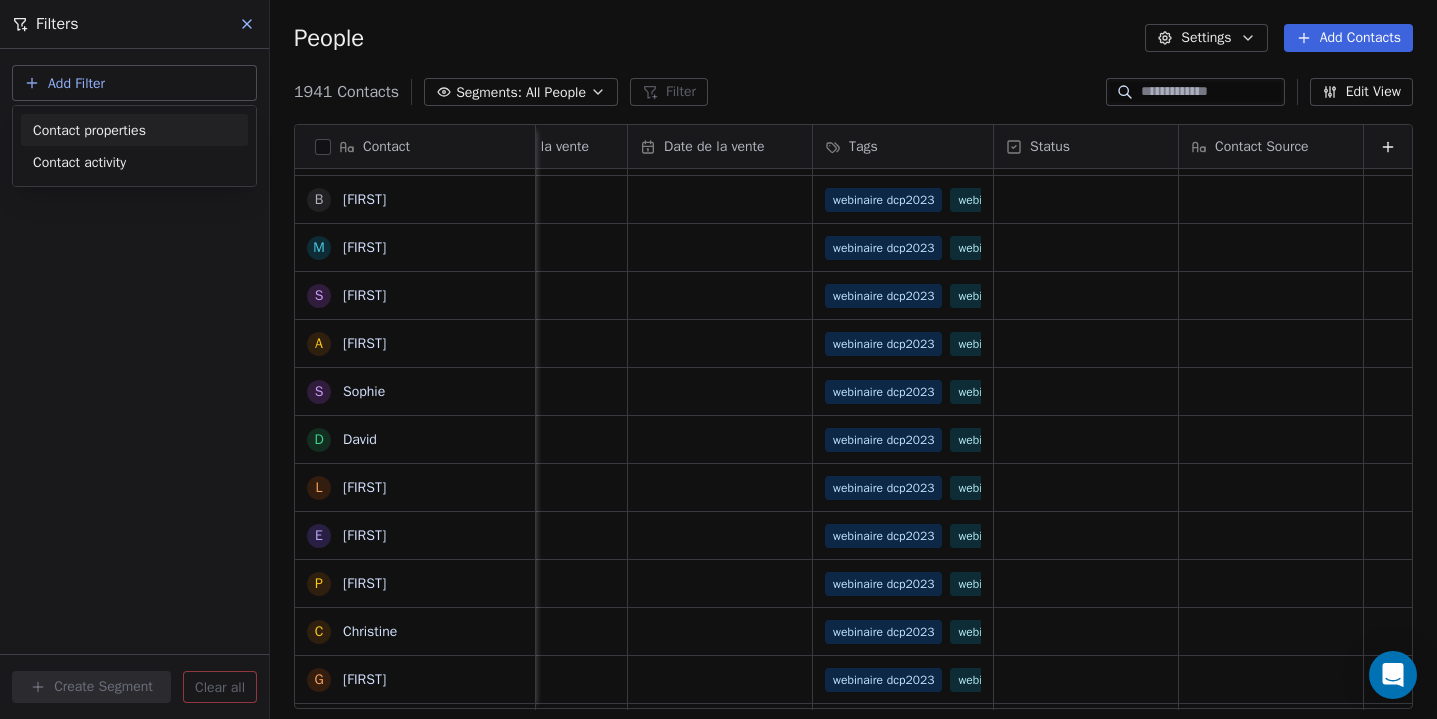 click on "Contact properties" at bounding box center (134, 130) 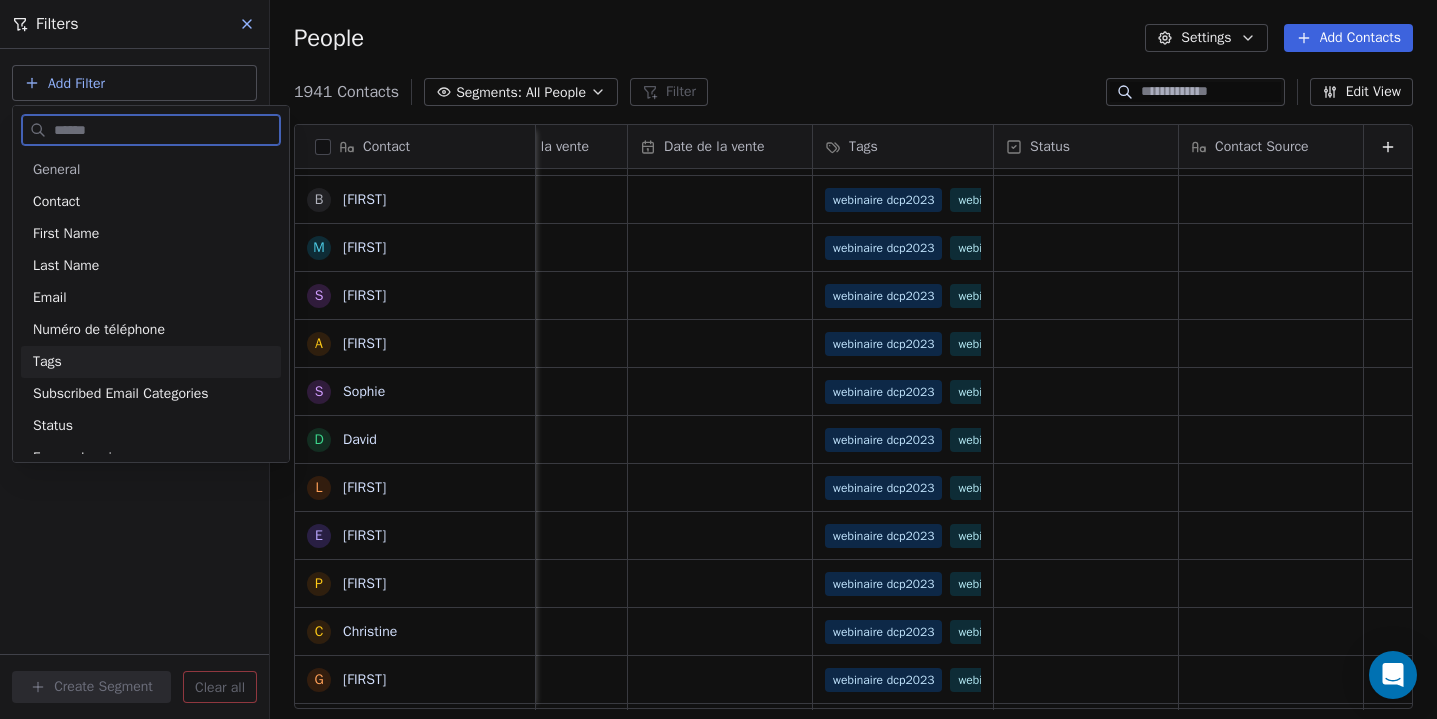 click on "Tags" at bounding box center [151, 362] 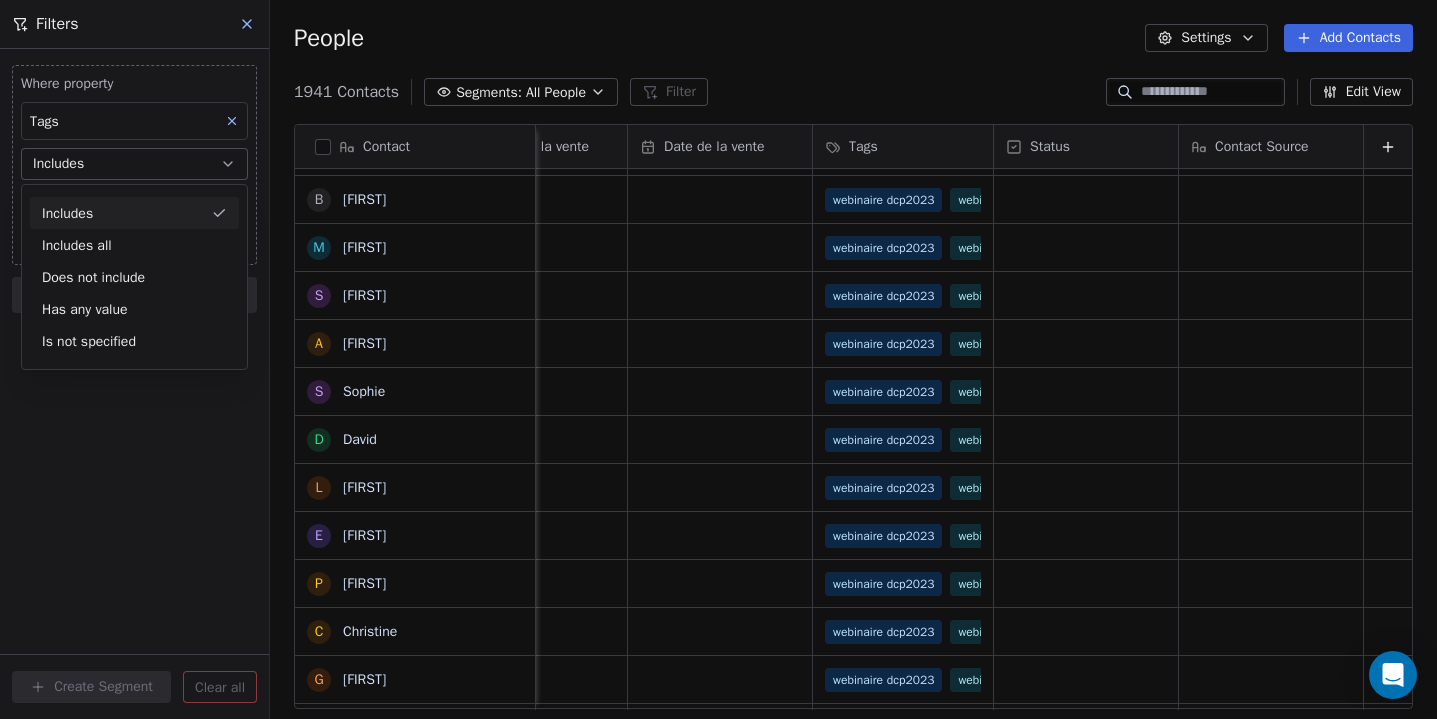 click on "Includes" at bounding box center [134, 213] 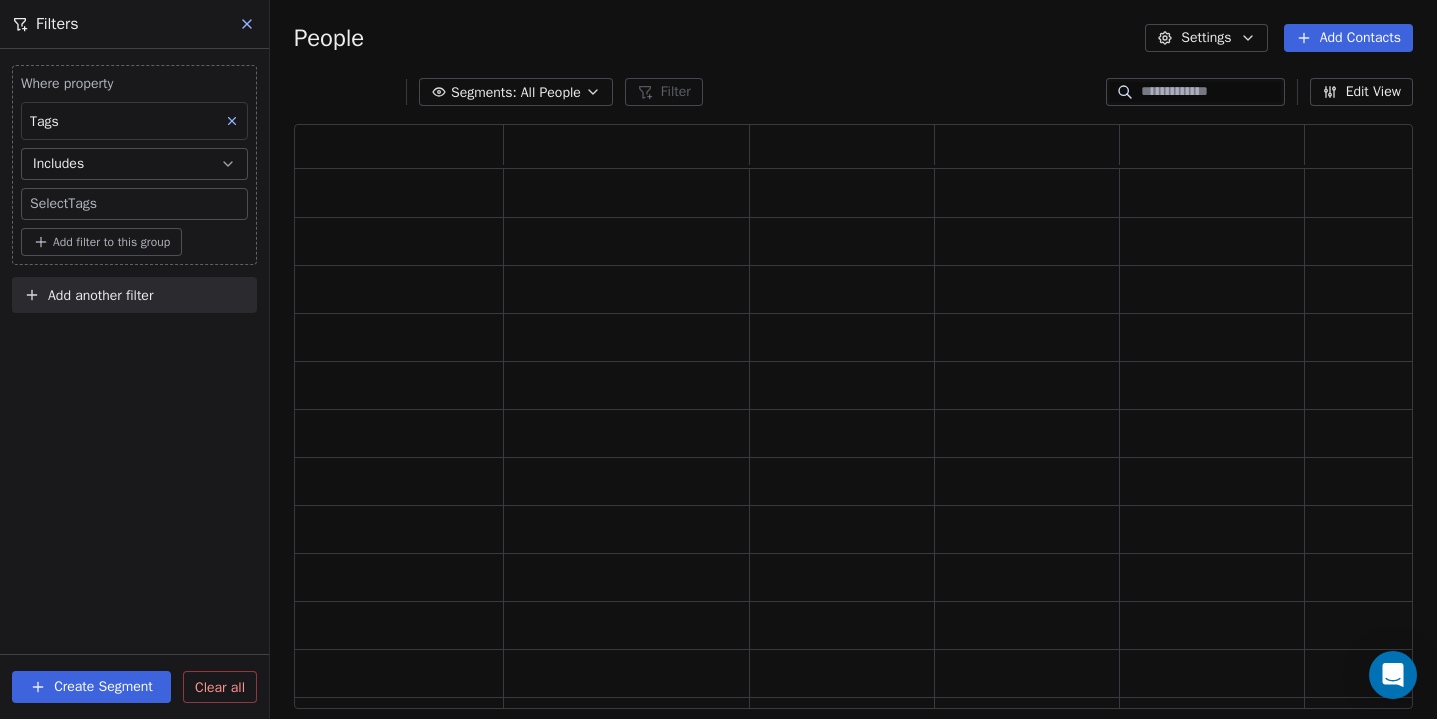 click on "[FIRST] [LAST] Contacts People Marketing Workflows Campaigns Sales Pipelines Sequences Beta Tools Apps AI Agents Help & Support Filters Where property Tags Includes Select Tags Add filter to this group Add another filter Create Segment Clear all People Settings Add Contacts Segments: All People Filter Edit View Tag Add to Sequence Export" at bounding box center (718, 359) 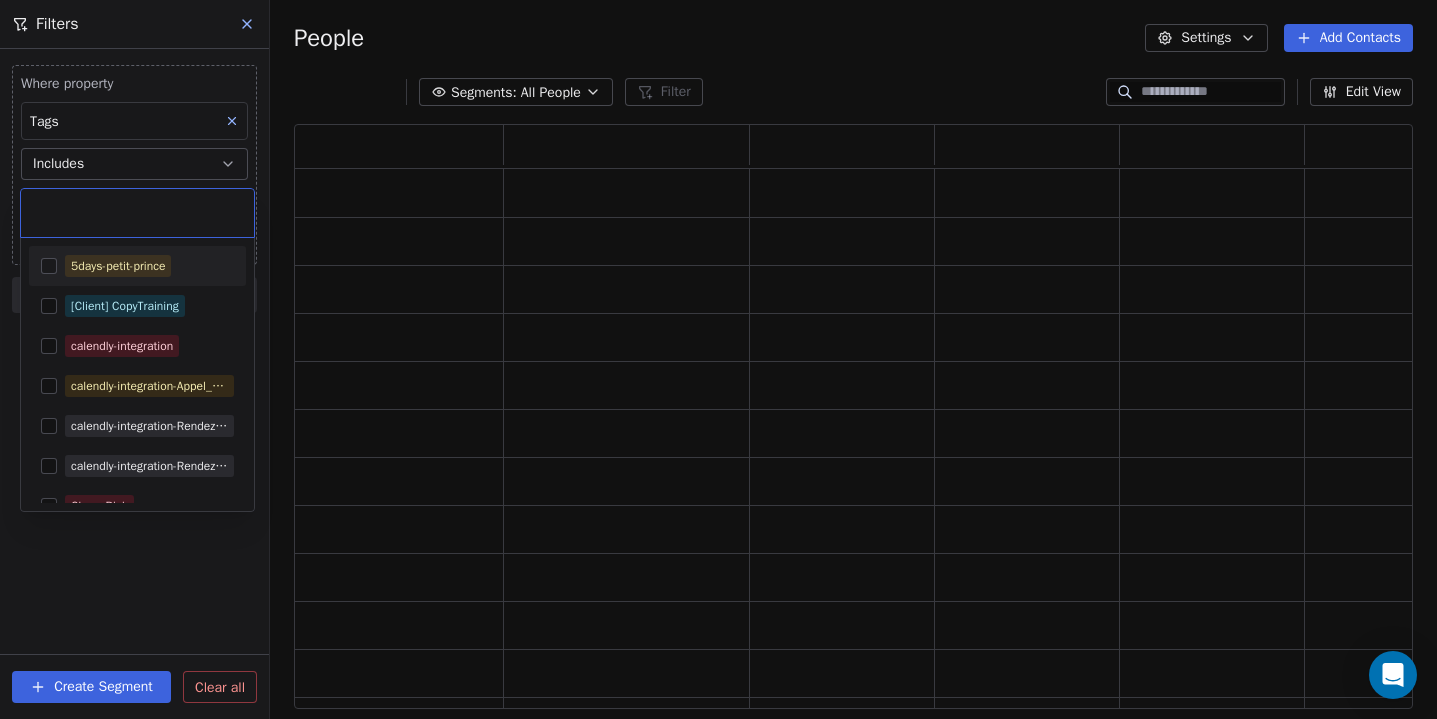 click at bounding box center (137, 213) 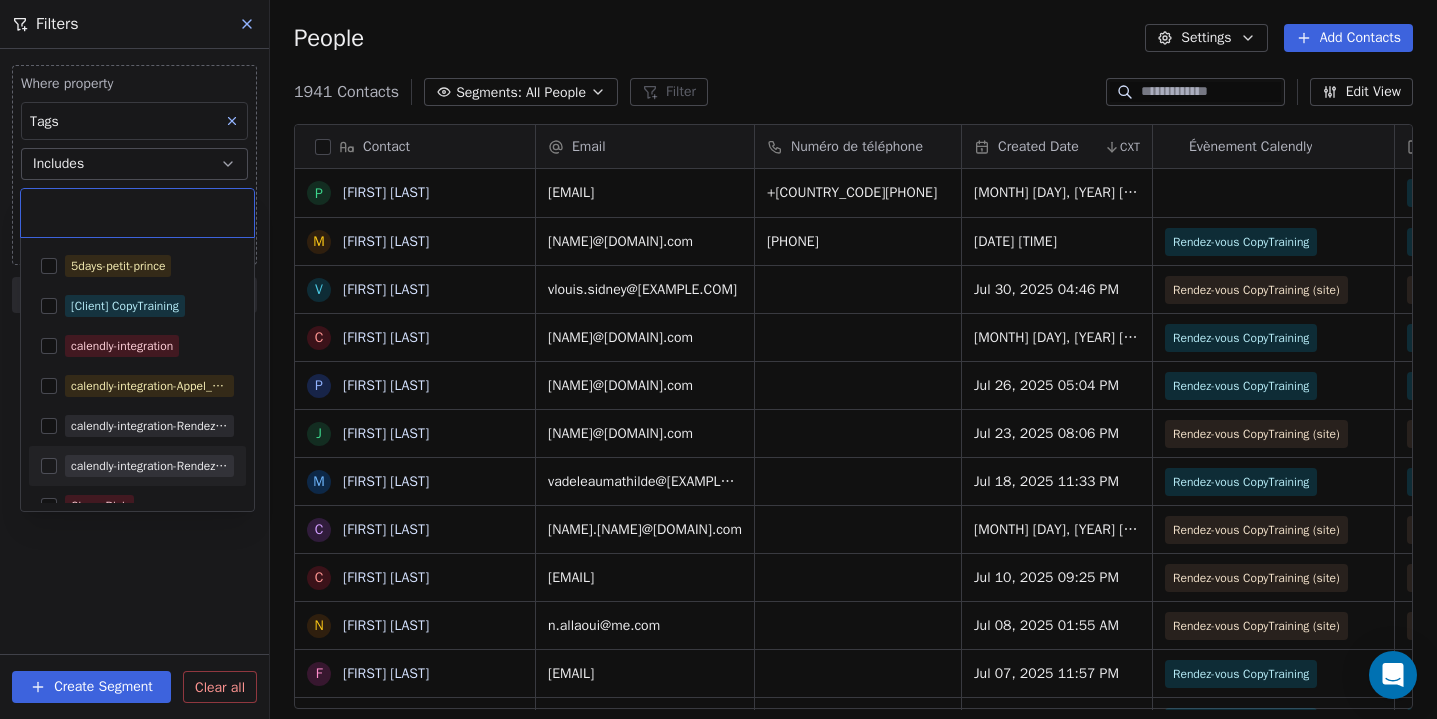 click at bounding box center [49, 466] 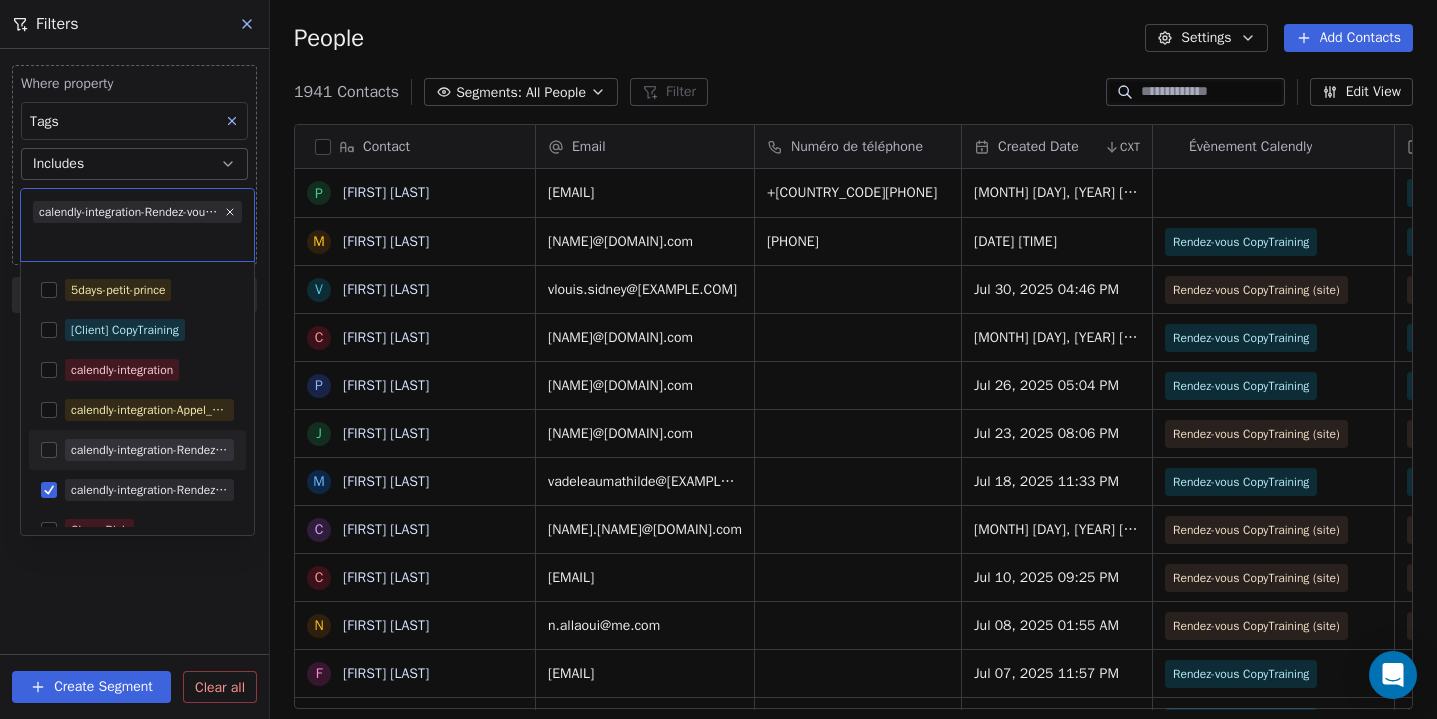 click at bounding box center (49, 450) 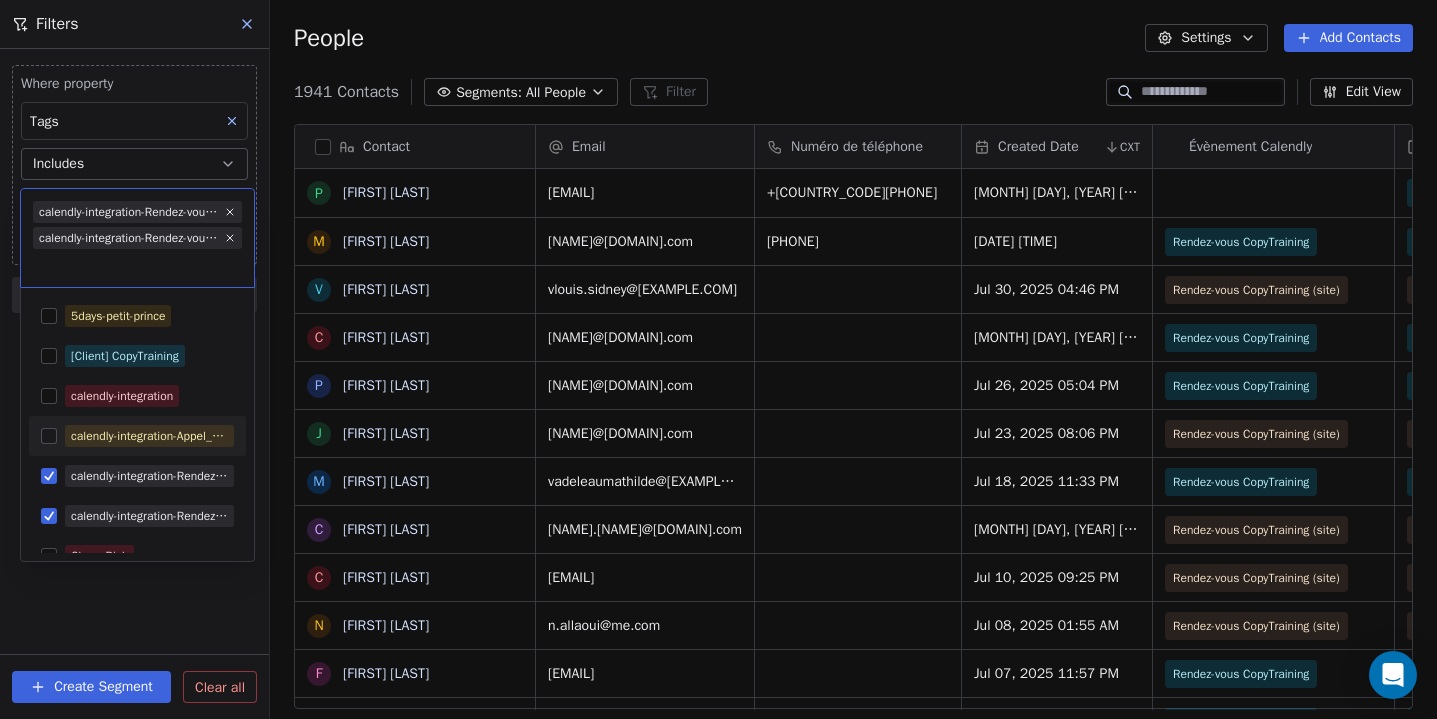 click at bounding box center (49, 436) 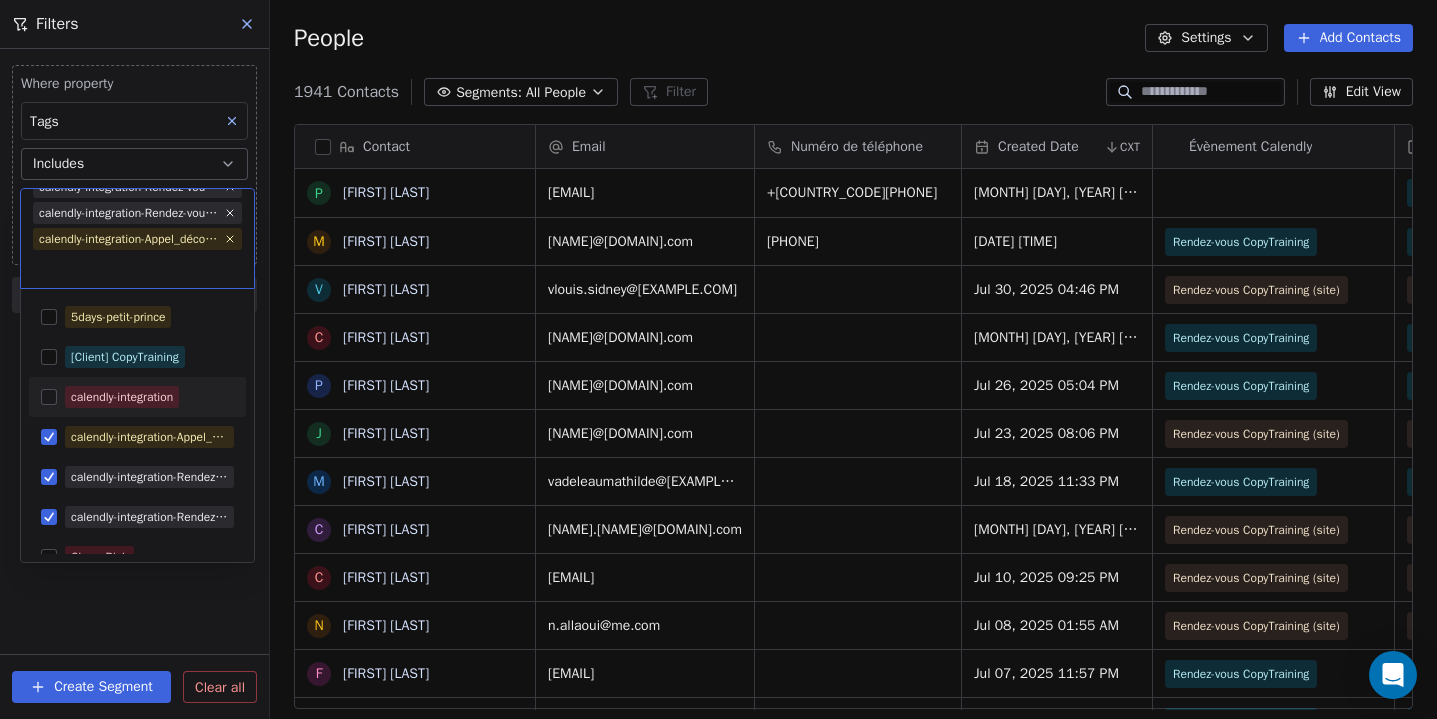 click at bounding box center [49, 397] 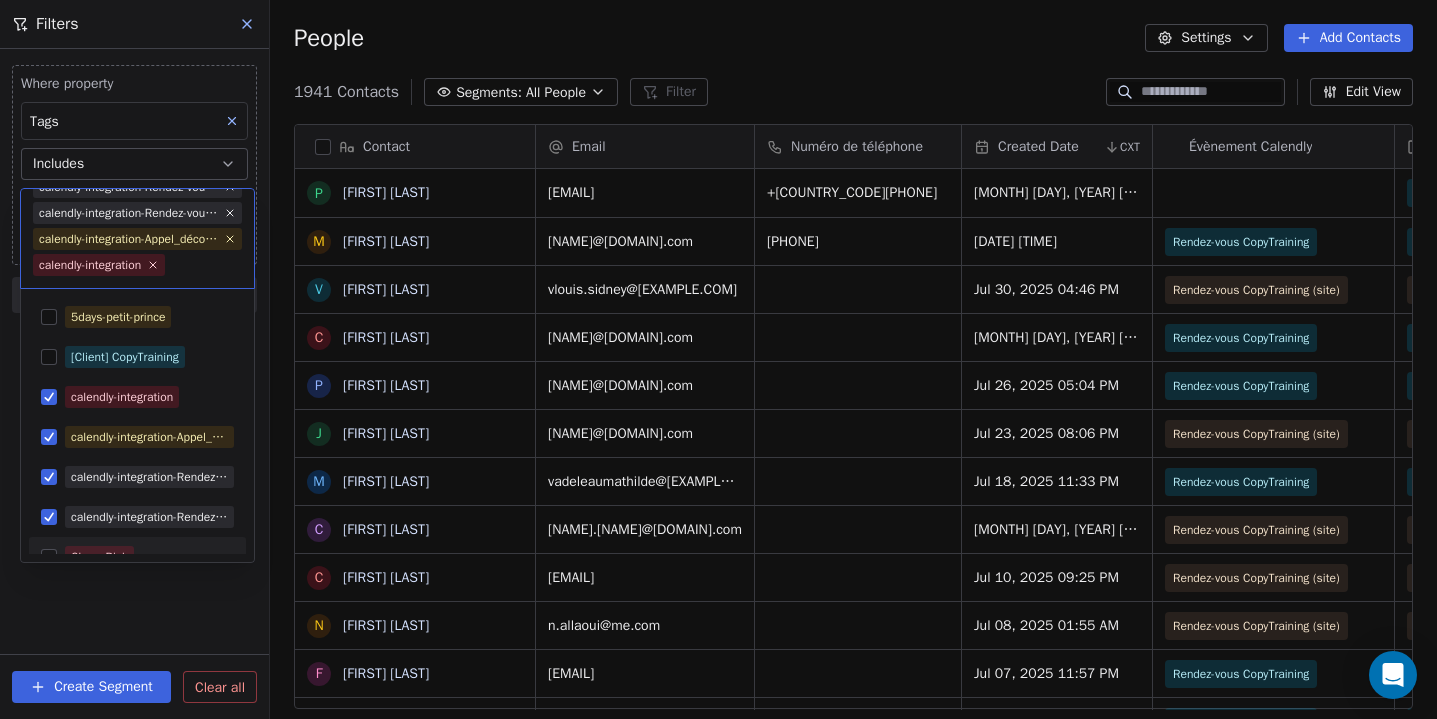 click on "[FIRST] [LAST] Contacts People Marketing Workflows Campaigns Sales Pipelines Sequences Beta Tools Apps AI Agents Help & Support Filters Where property Tags Includes Select Tags Add filter to this group Add another filter Create Segment Clear all People Settings Add Contacts [NUMBER] Contacts Segments: All People Filter Edit View Tag Add to Sequence Export Contact P [FIRST] [LAST] M [FIRST] [LAST] V [FIRST] [LAST] C [FIRST] [LAST] P [FIRST] [LAST] J [FIRST] [LAST] M [FIRST] [LAST] C [FIRST] [LAST] N [FIRST] [LAST] F [FIRST] [LAST] I [FIRST] [LAST] A [FIRST] [LAST] S [FIRST] [LAST] Y [FIRST] [LAST] X [FIRST] [LAST] M [FIRST] [LAST] N [FIRST] [LAST] s [FIRST] [LAST] G [FIRST] [LAST] A [FIRST] [LAST] T [FIRST] [LAST] A [FIRST] [LAST] A [FIRST] [LAST] G [FIRST] [LAST] c [FIRST] [LAST] A [FIRST] [LAST] W [FIRST] [LAST] a [NAME]@[DOMAIN].com S [FIRST] [LAST] Email Numéro de téléphone Created Date CXT Évènement Calendly Évènement" at bounding box center (718, 359) 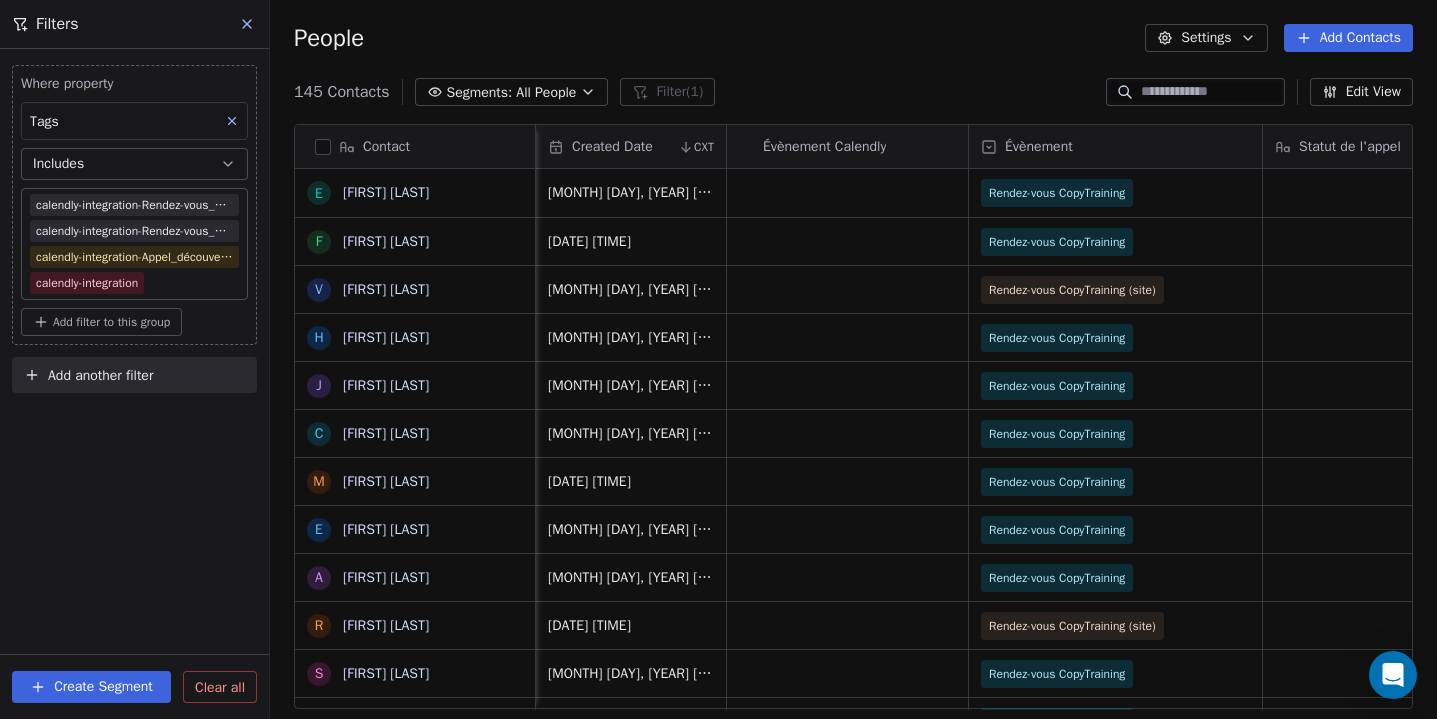 scroll, scrollTop: 0, scrollLeft: 434, axis: horizontal 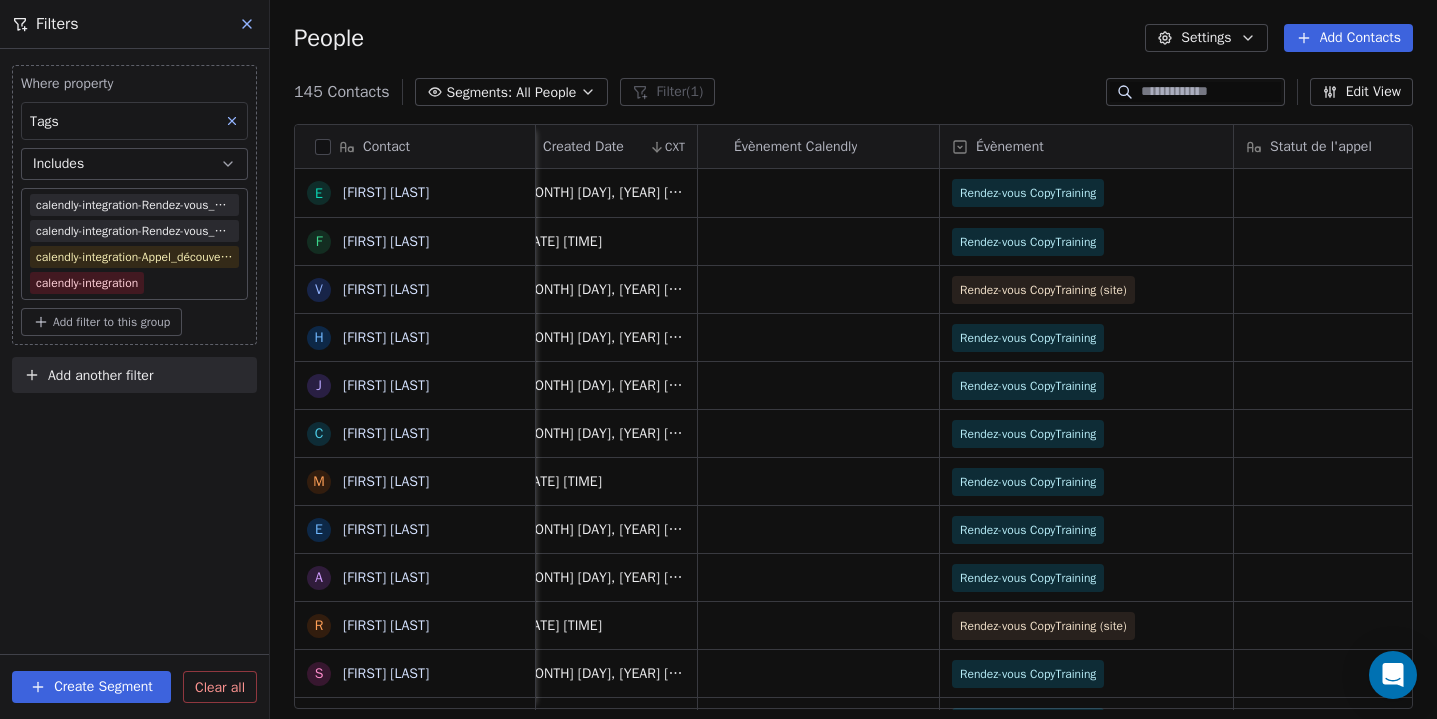 click on "People Settings  Add Contacts 145 Contacts Segments: All People Filter  (1) Edit View Tag Add to Sequence Export Contact e [FIRST] [LAST] F [FIRST] [LAST] V [FIRST] [LAST] H [FIRST] [LAST] J [FIRST] [LAST] C [FIRST] [LAST] M [FIRST] [LAST] E [FIRST] [LAST] A [FIRST] [LAST] R [FIRST] [LAST] S [FIRST] [LAST] R [FIRST] [LAST] J [FIRST] [LAST] J [FIRST] [LAST] L [FIRST] [LAST] F [FIRST] [LAST] A [FIRST] [LAST] E [FIRST] [LAST] R [FIRST] [LAST] K [FIRST] [LAST] L [FIRST] [LAST] T [FIRST] [LAST] S [FIRST] [LAST] S [FIRST] [LAST] F [FIRST] [LAST] C [FIRST] [LAST] E [FIRST] [LAST] M [FIRST] [LAST] G [FIRST] [LAST] C [FIRST] [LAST] G [FIRST] [LAST] F [FIRST] [LAST] Email Numéro de téléphone Created Date CXT Évènement Calendly Évènement Statut de l'appel Closer assigné Fuseau horaire Date de création de l'appel CXT [EMAIL] [PHONE] [DATE] [TIME] Rendez-vous CopyTraining [FIRST] [LAST] [DATE] [TIME]" at bounding box center (853, 359) 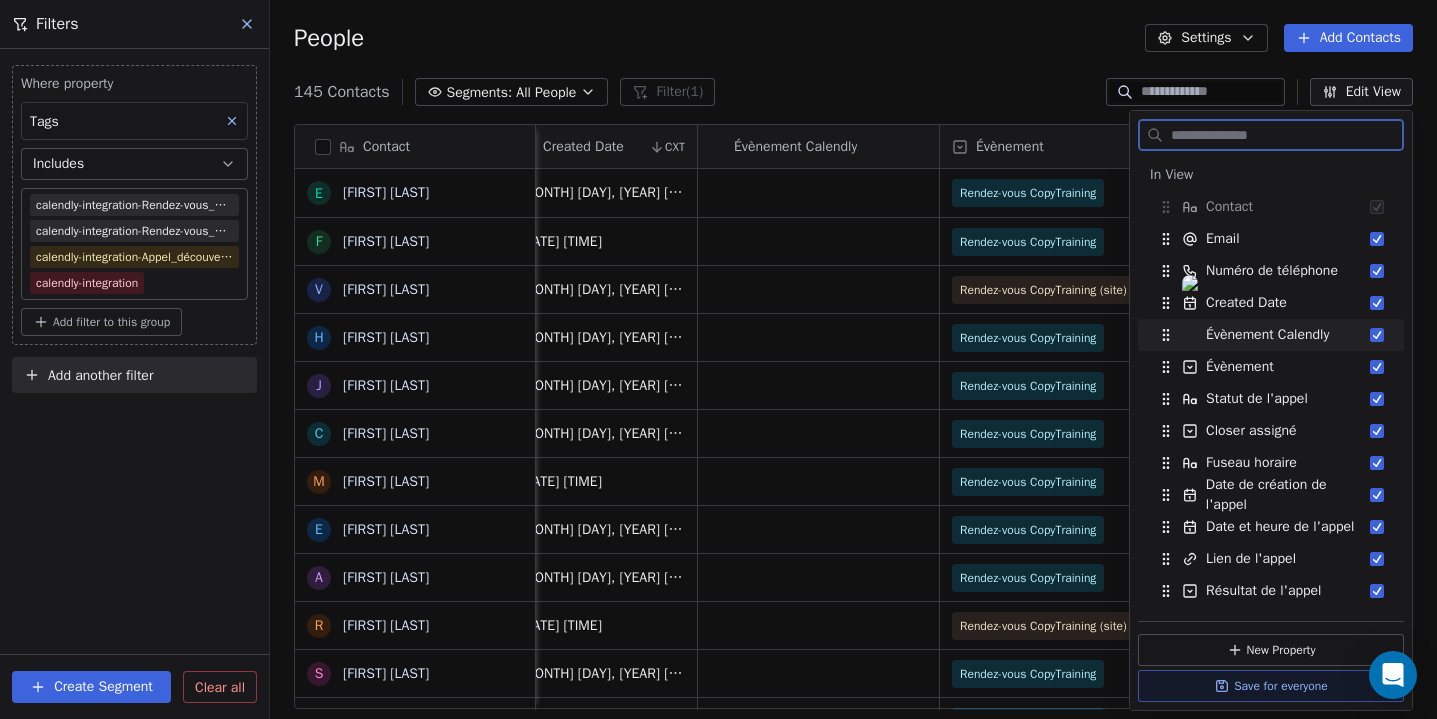 click at bounding box center (1377, 335) 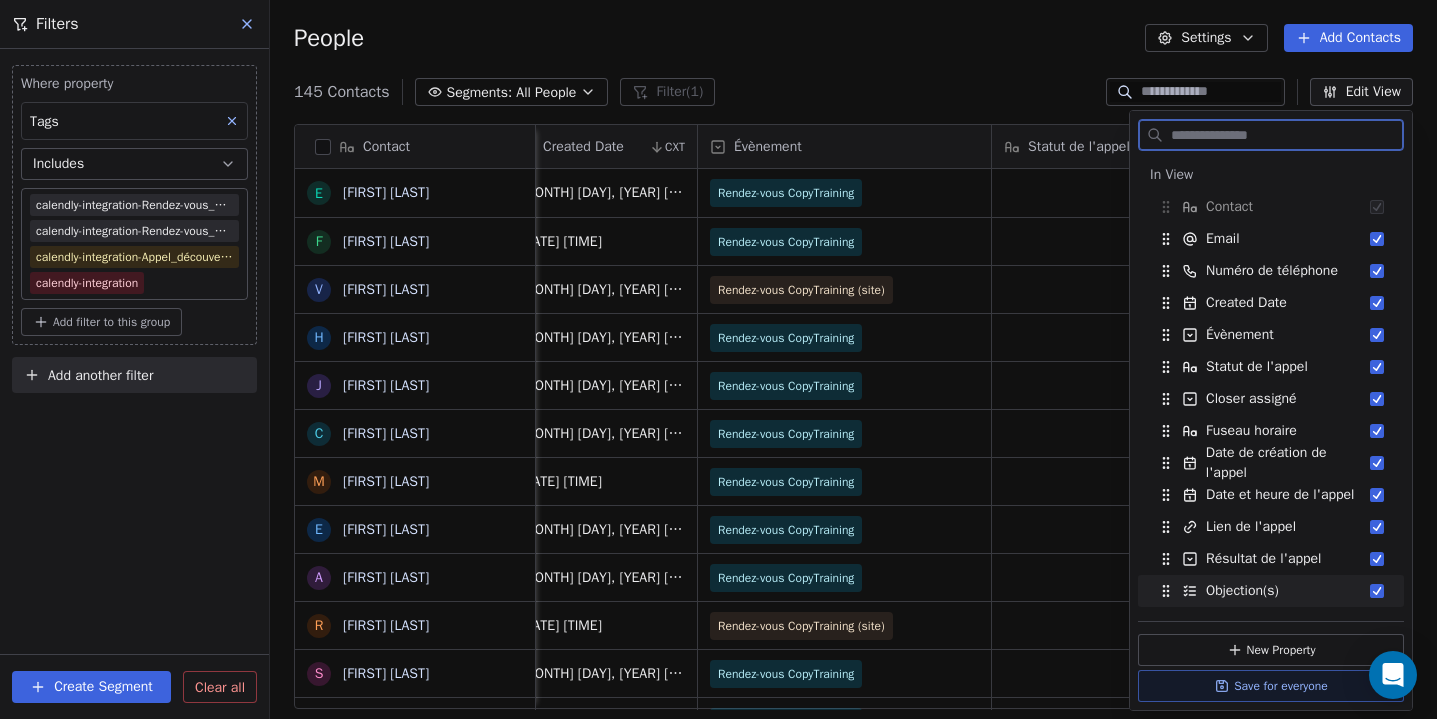 click on "Save for everyone" at bounding box center (1271, 686) 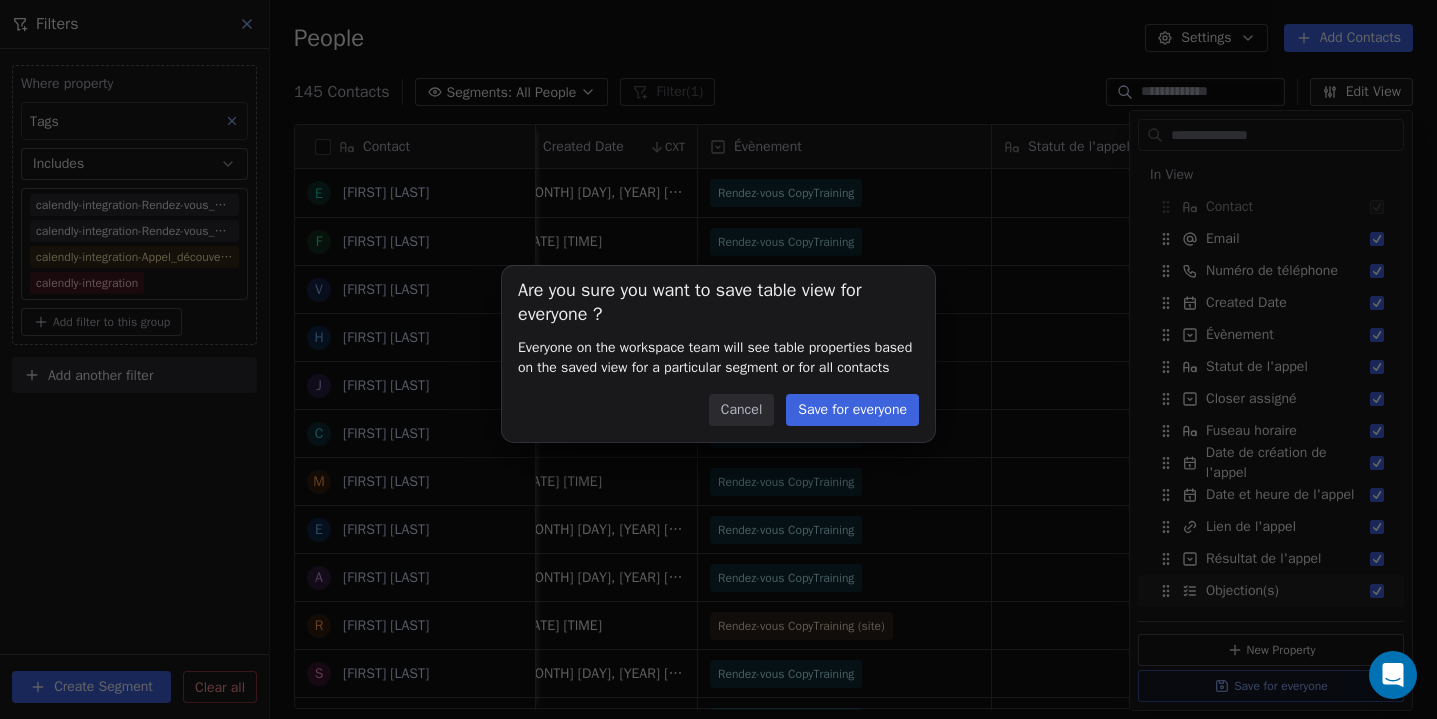 click on "Save for everyone" at bounding box center (852, 410) 